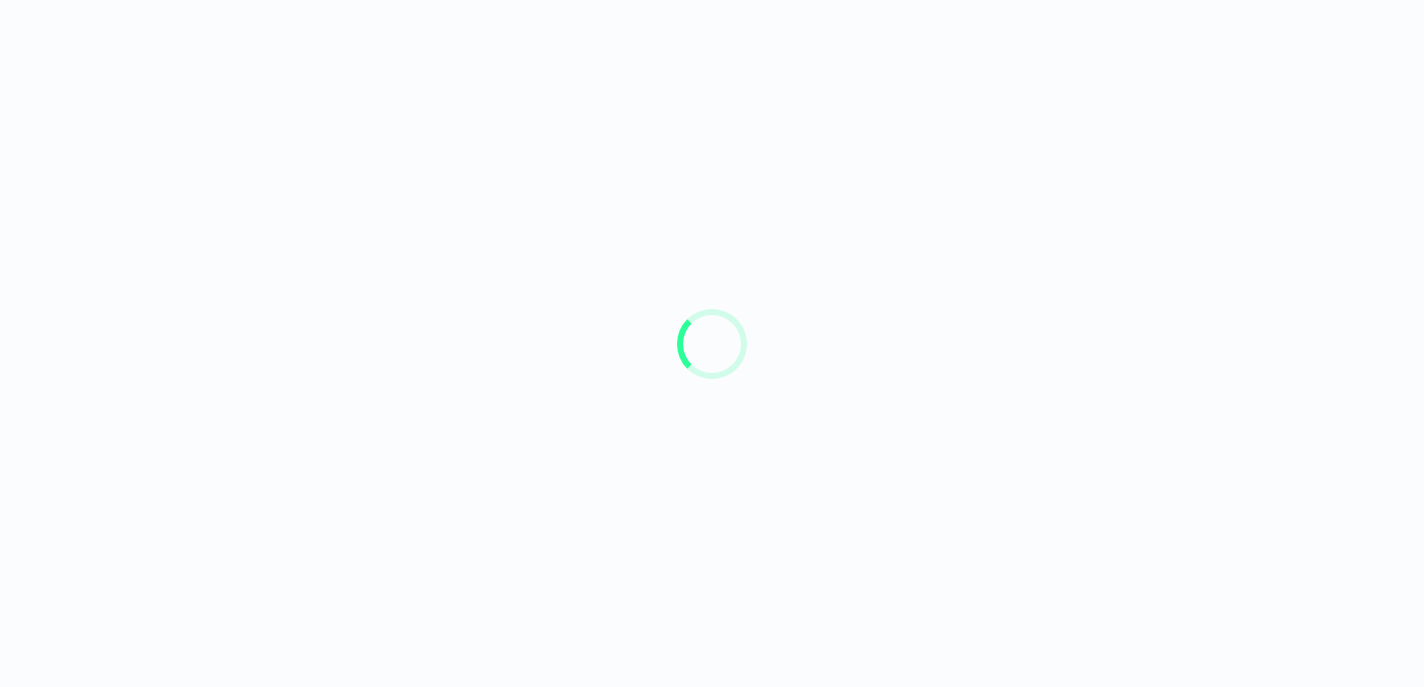 scroll, scrollTop: 0, scrollLeft: 0, axis: both 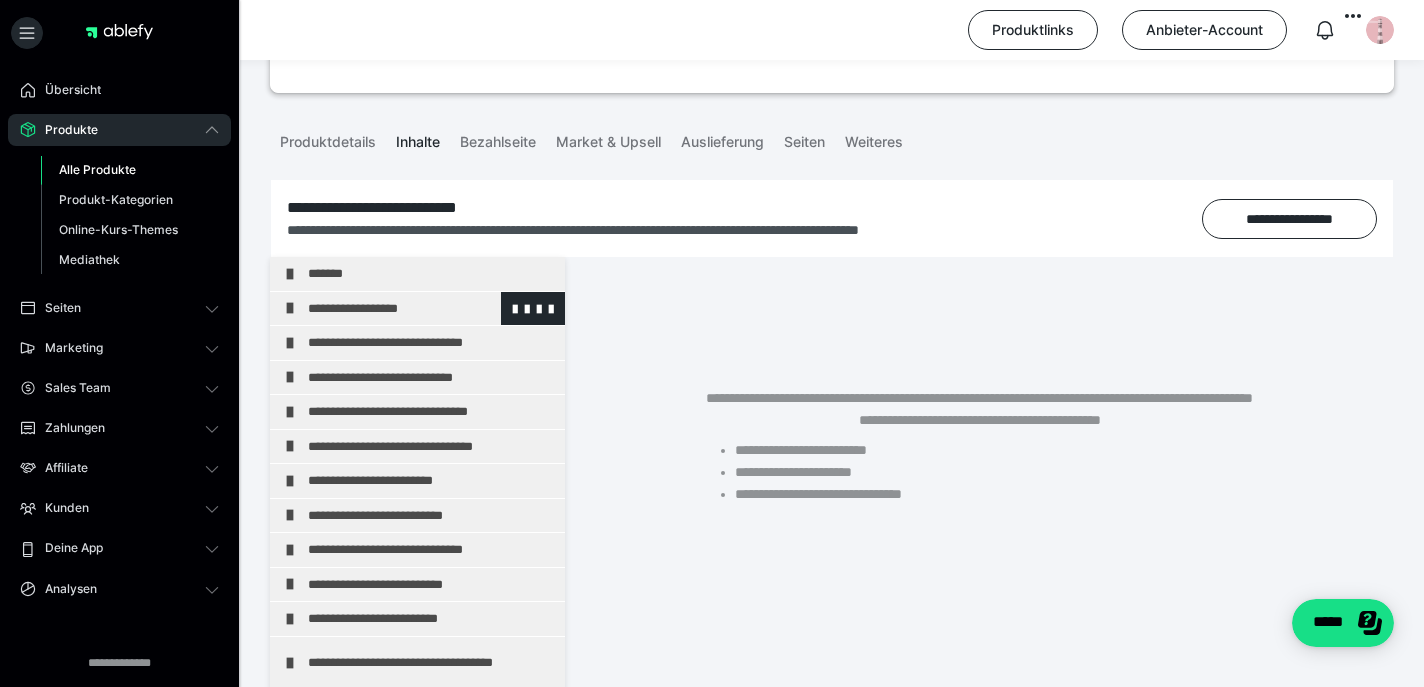 click on "**********" at bounding box center (431, 309) 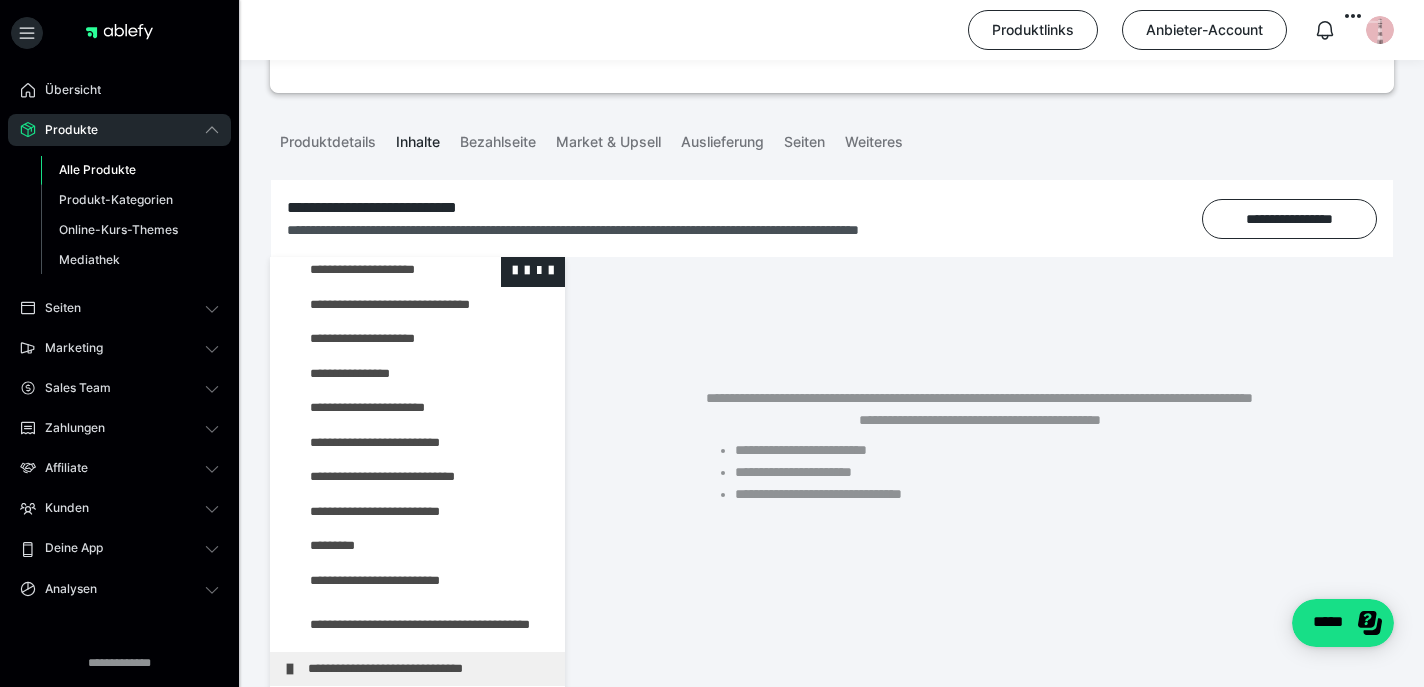 scroll, scrollTop: 130, scrollLeft: 0, axis: vertical 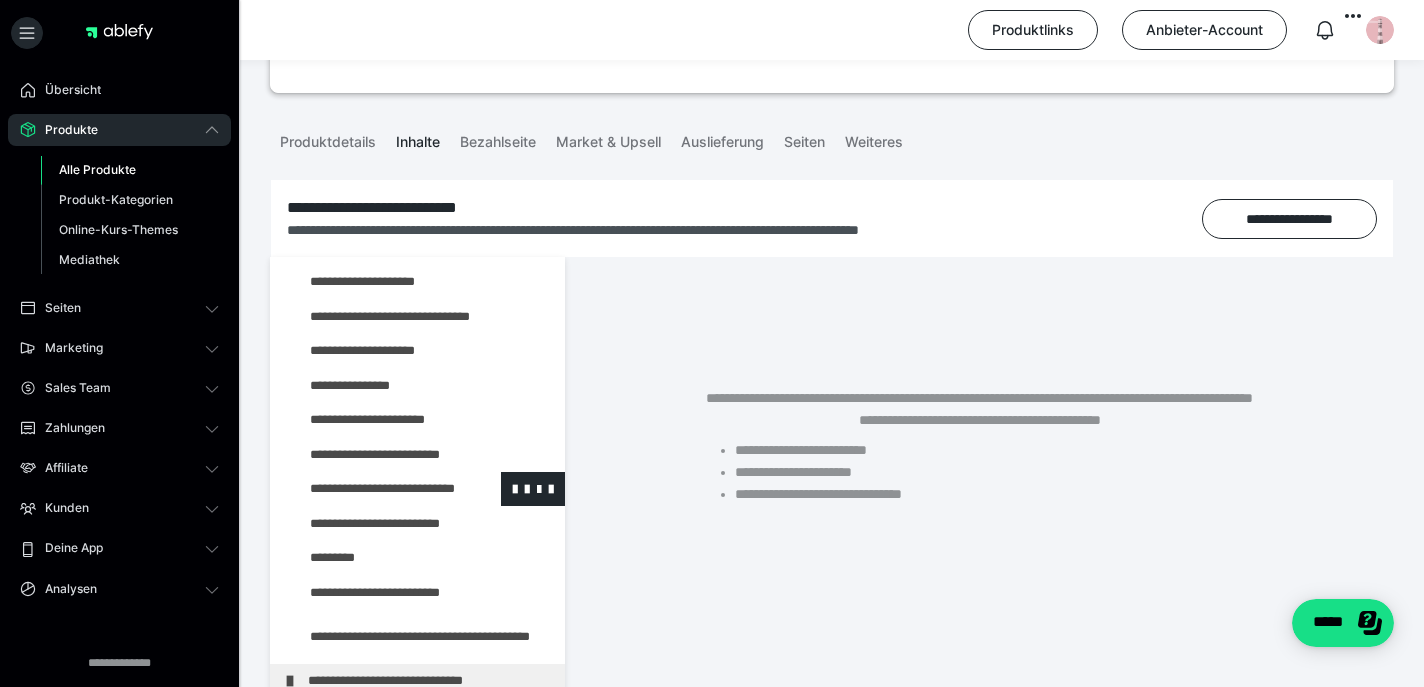 click at bounding box center (375, 489) 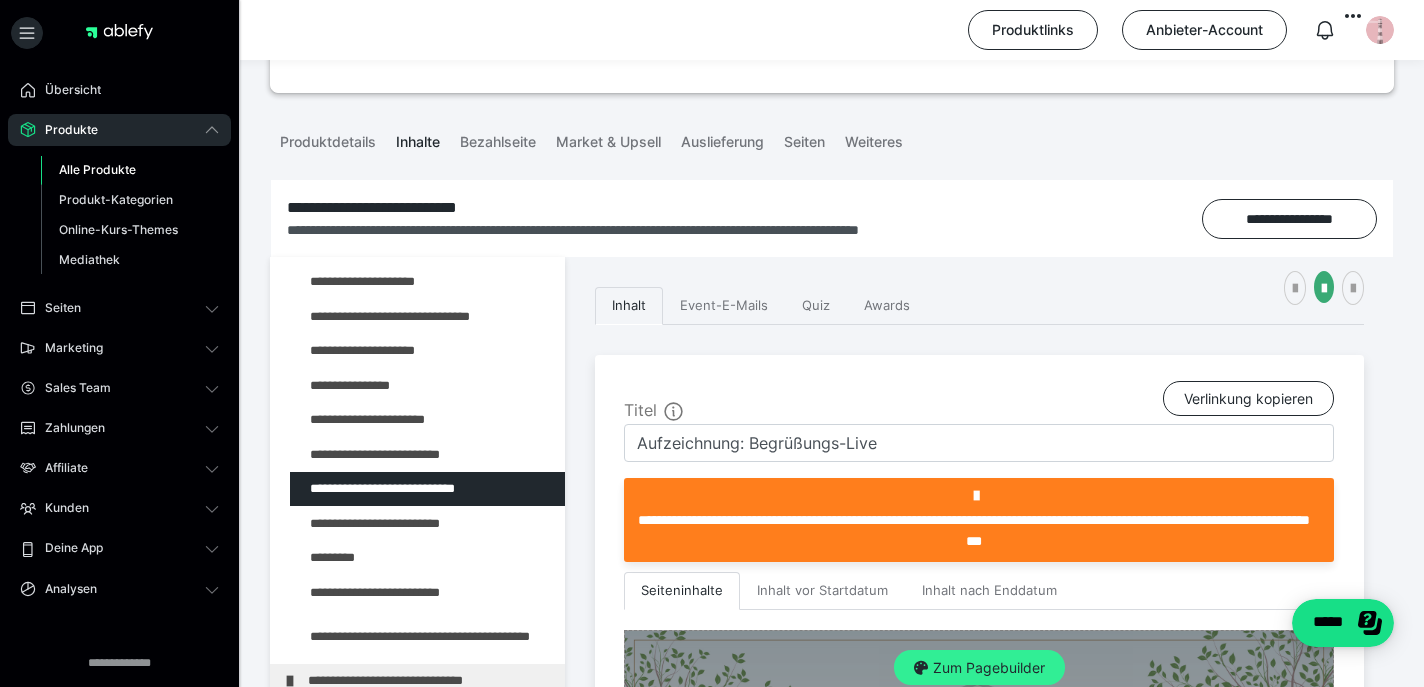 click on "Zum Pagebuilder" at bounding box center (979, 668) 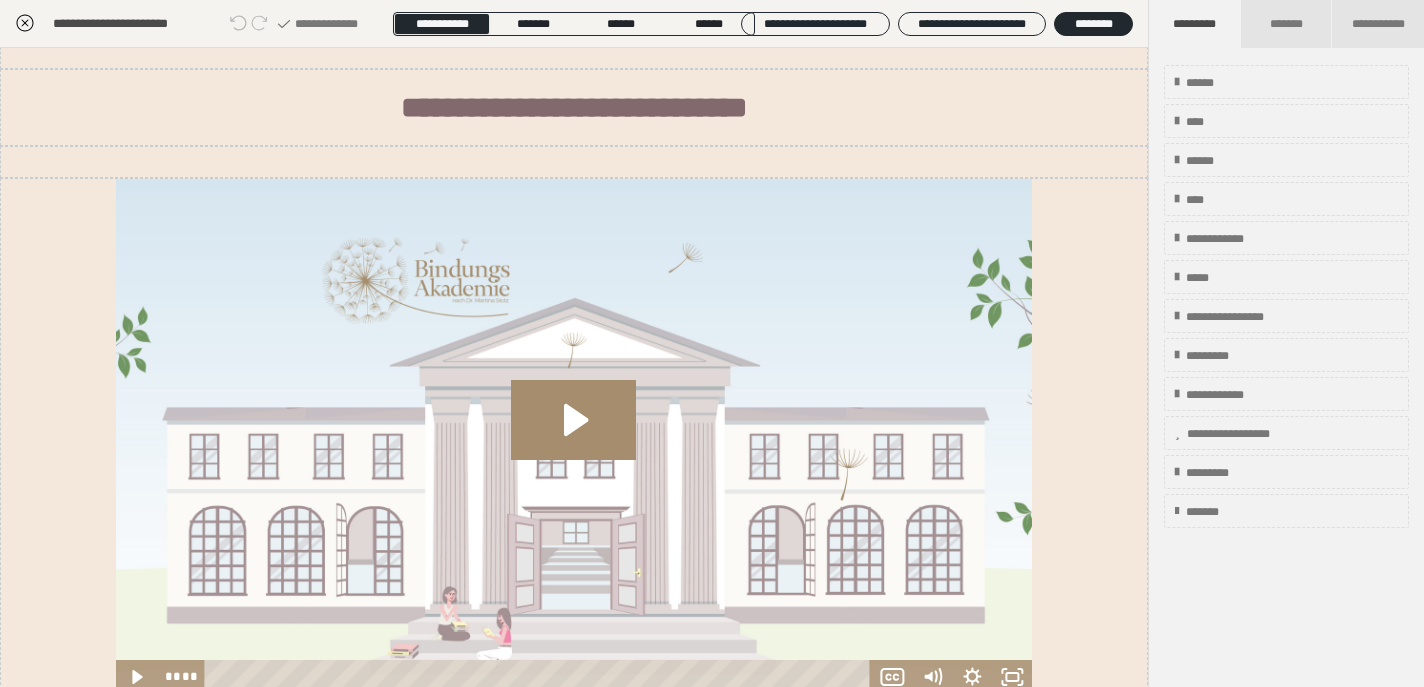 scroll, scrollTop: 710, scrollLeft: 0, axis: vertical 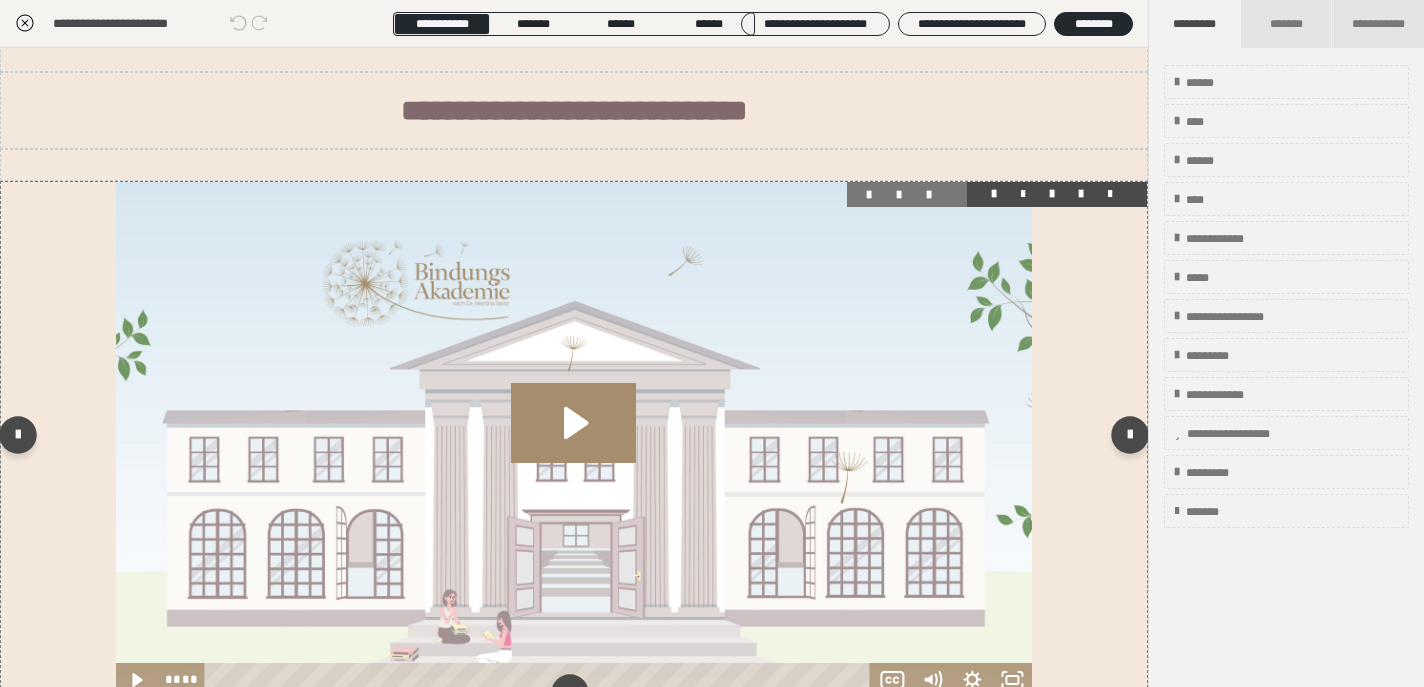 click at bounding box center (574, 440) 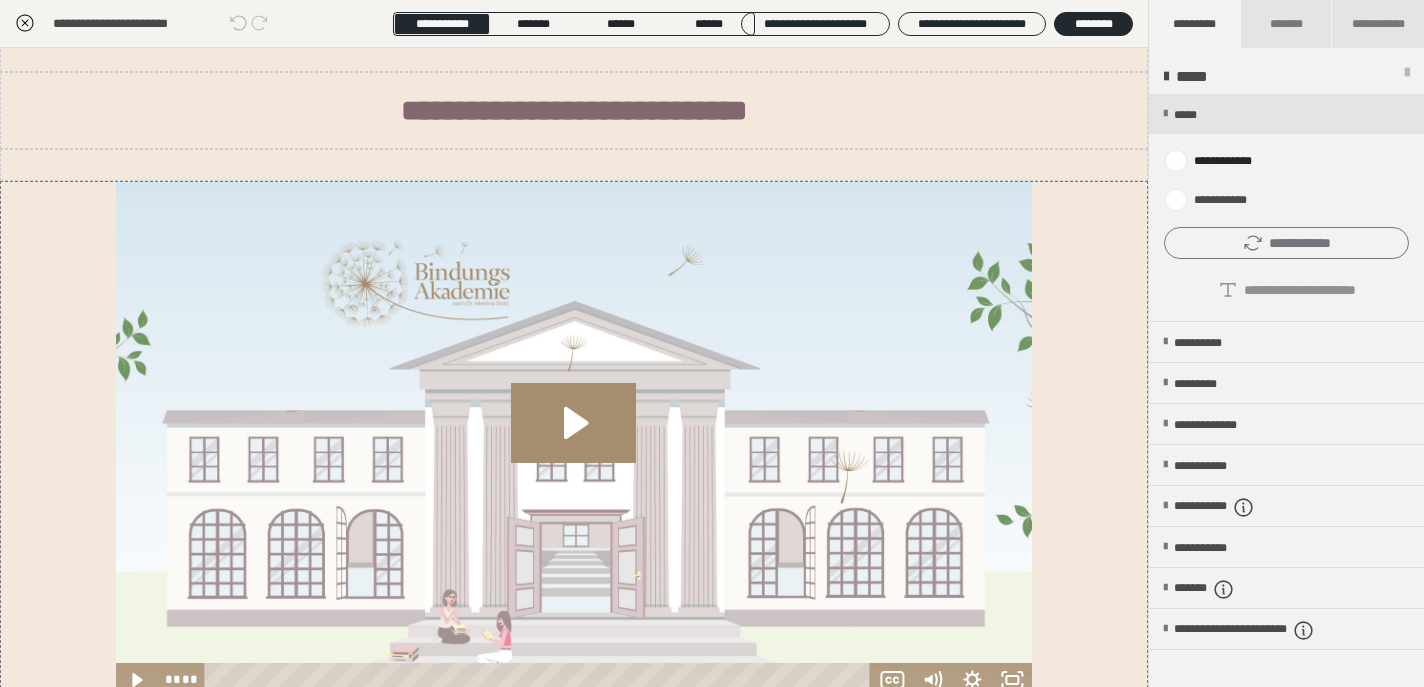 click on "**********" at bounding box center [1286, 243] 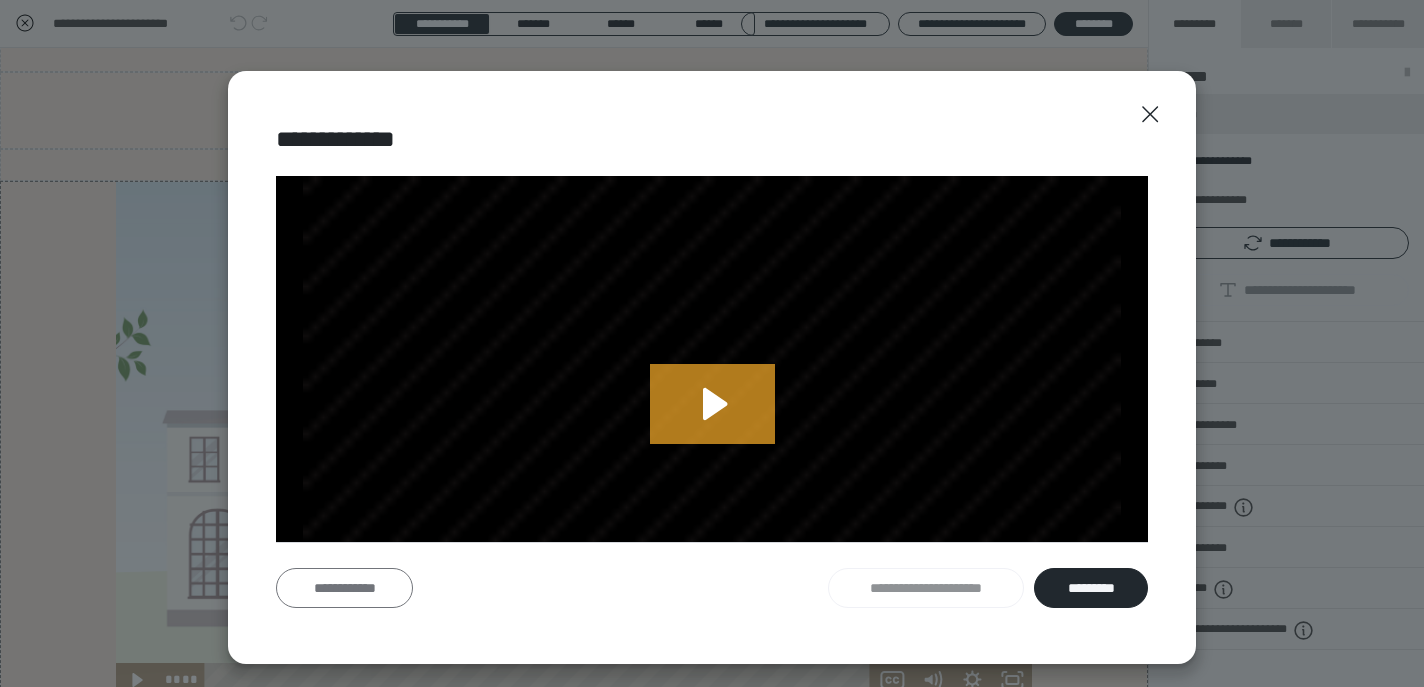 click on "**********" at bounding box center [344, 588] 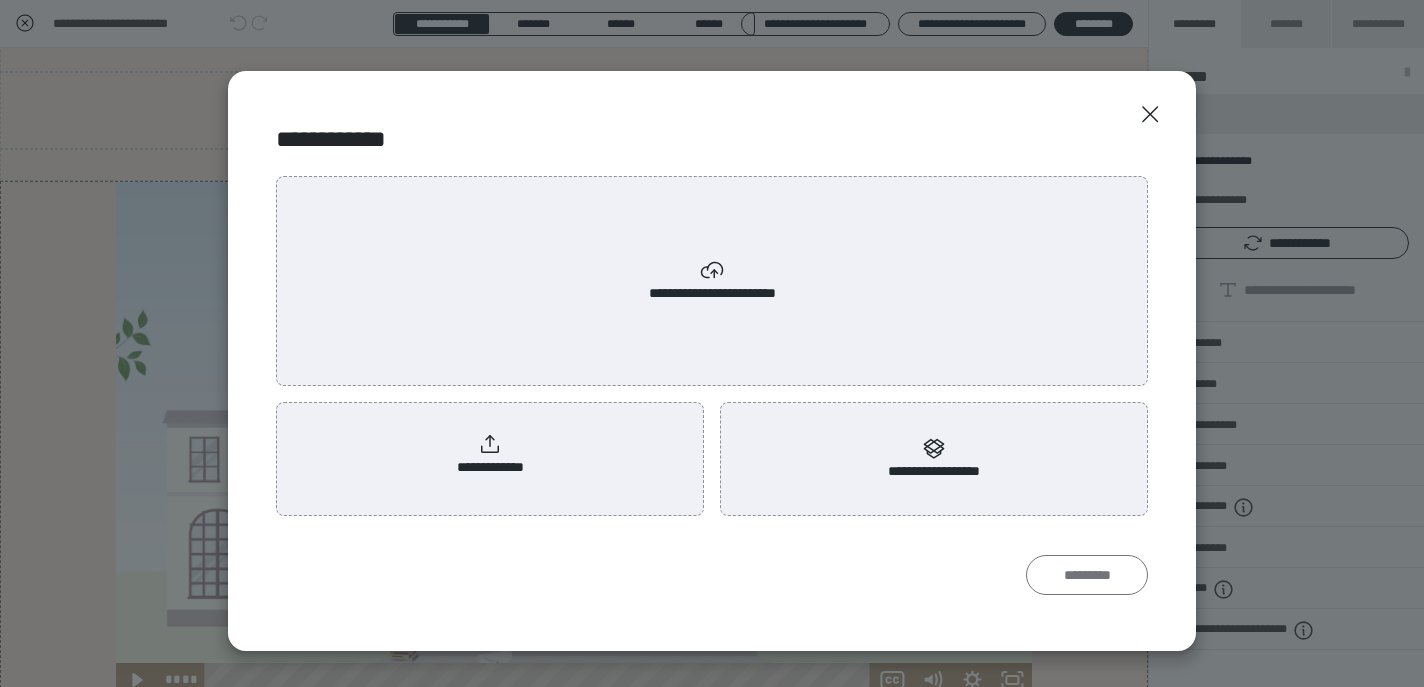 scroll, scrollTop: 0, scrollLeft: 0, axis: both 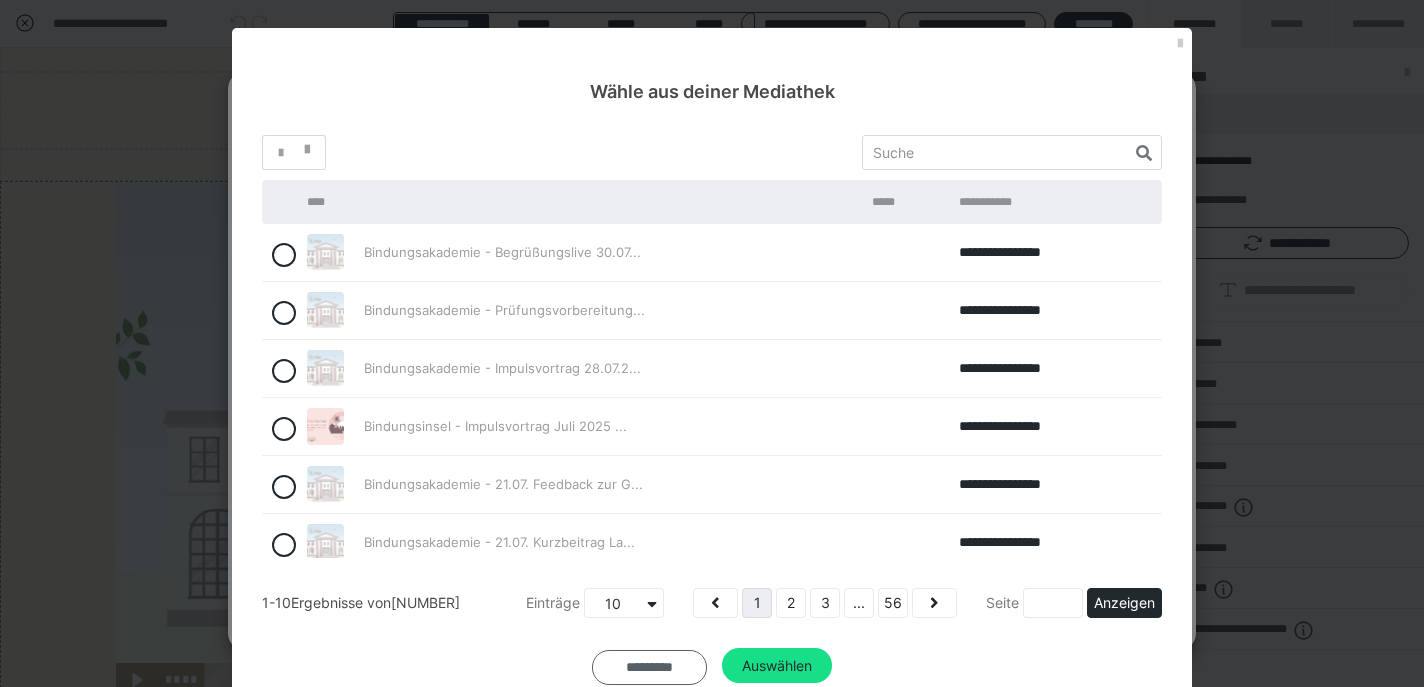 click on "*********" at bounding box center [649, 668] 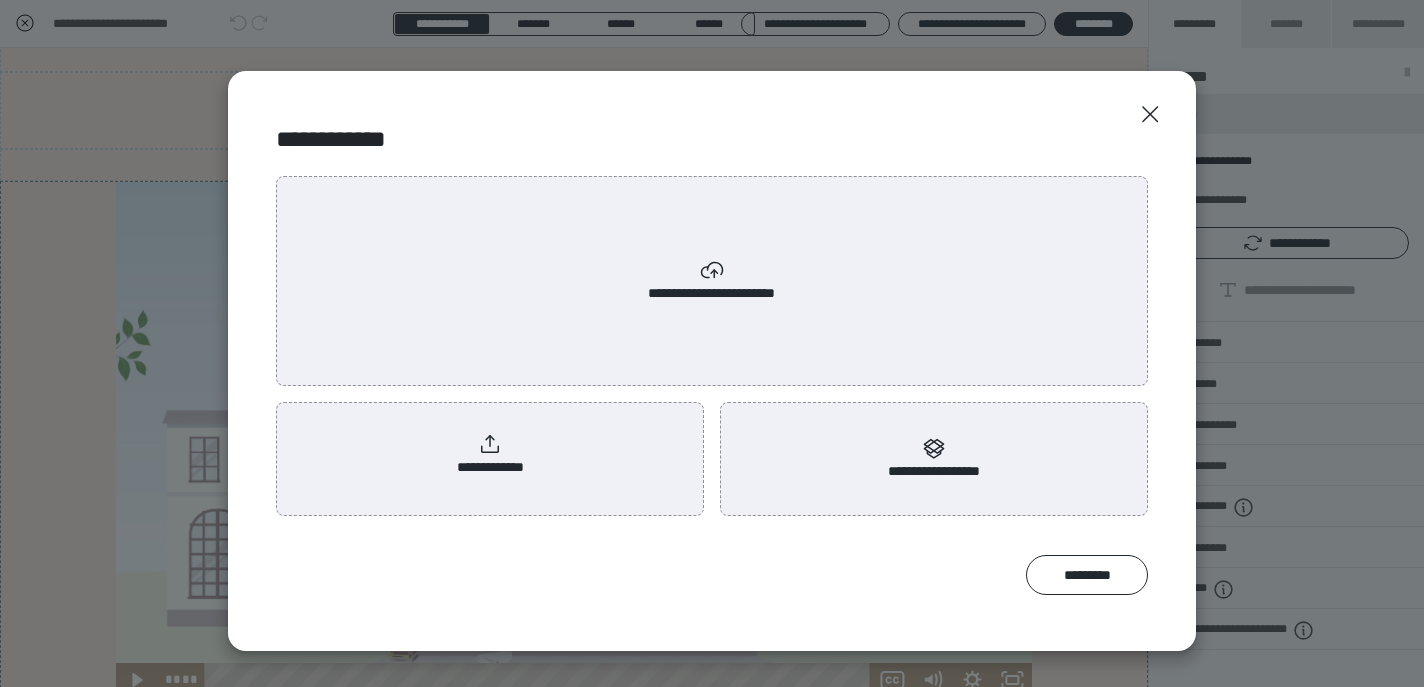 click on "**********" at bounding box center [490, 455] 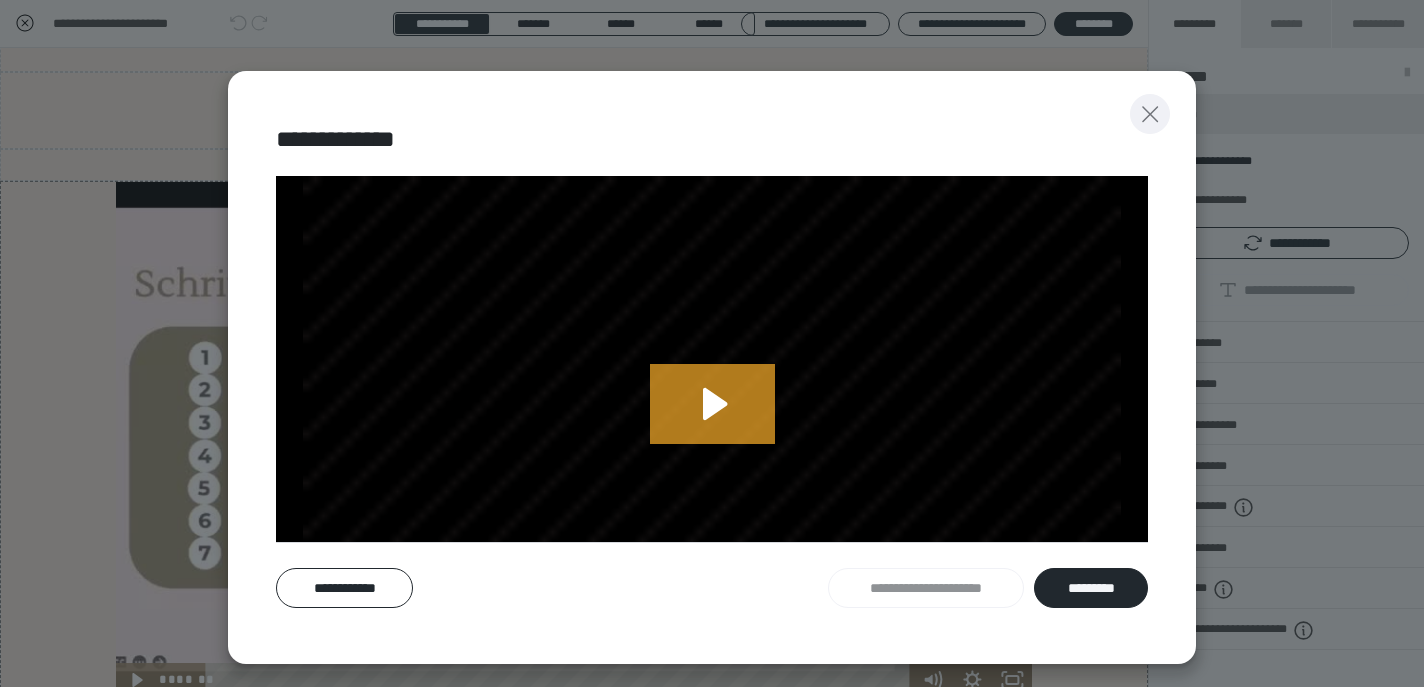 click 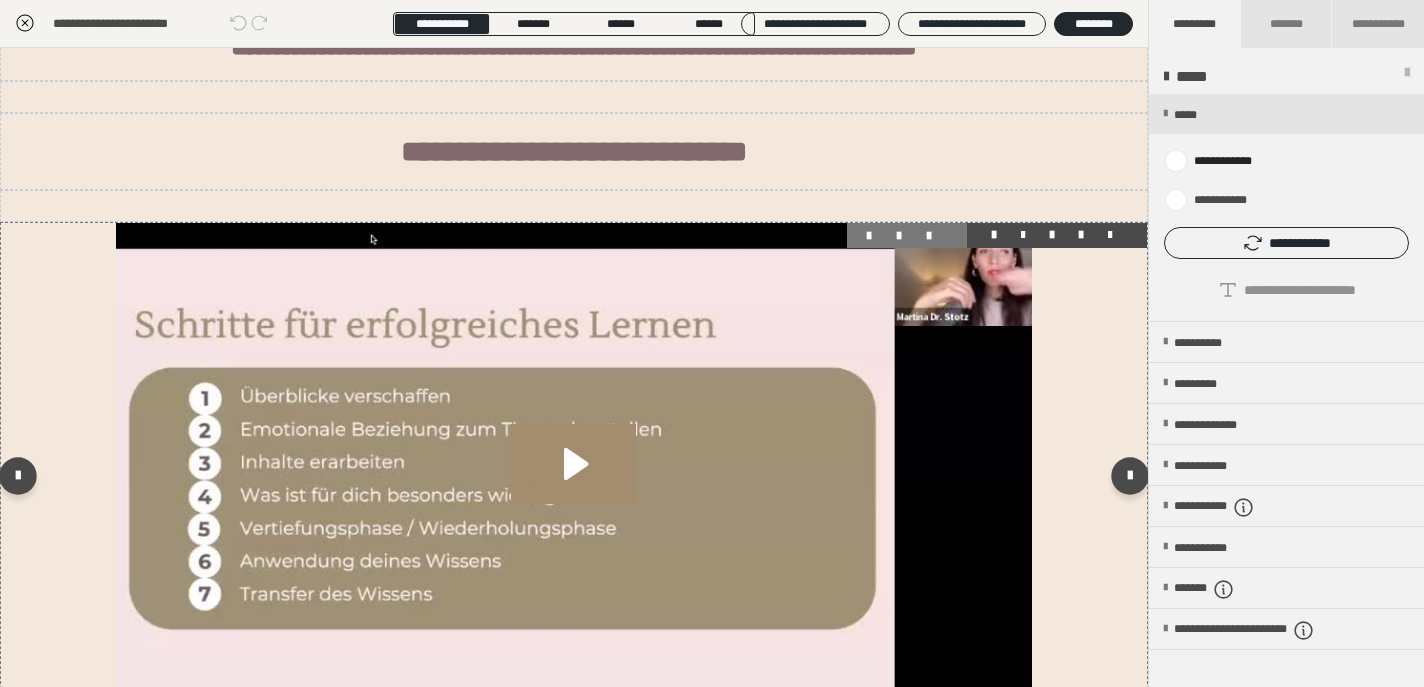 scroll, scrollTop: 692, scrollLeft: 0, axis: vertical 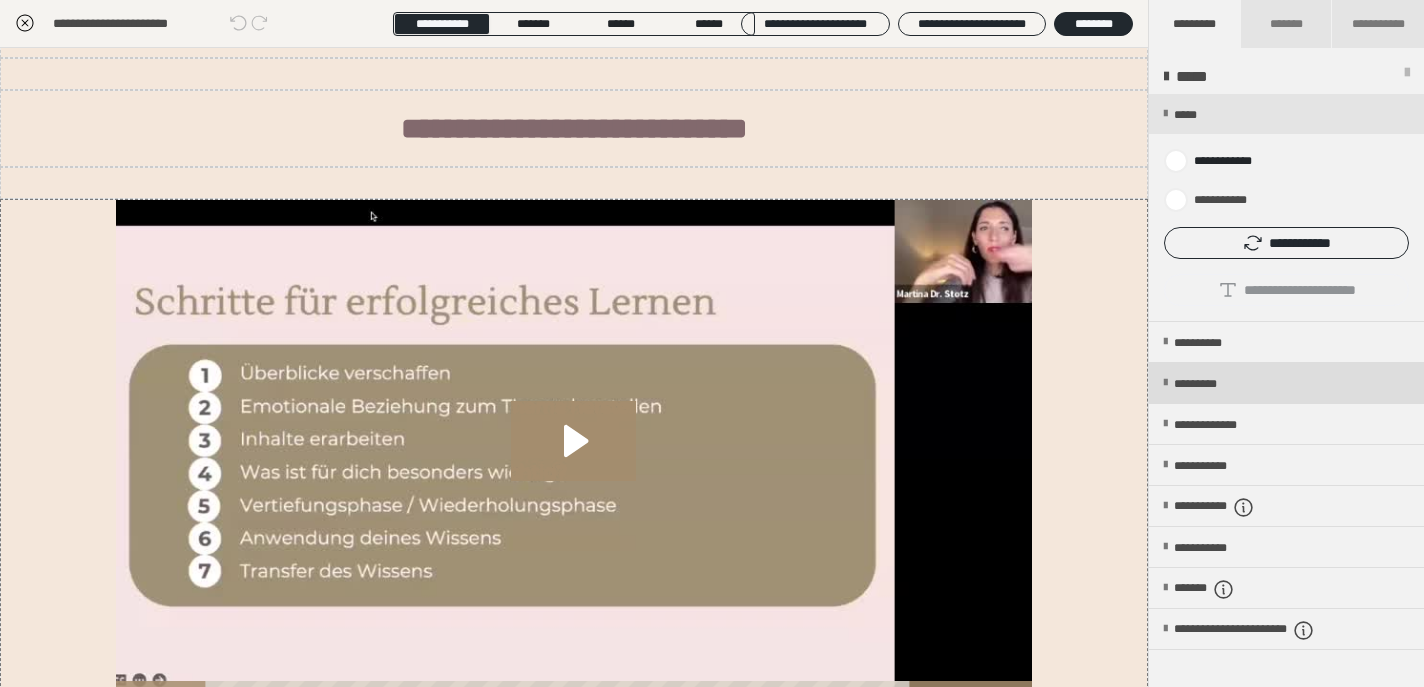 click on "*********" at bounding box center [1212, 384] 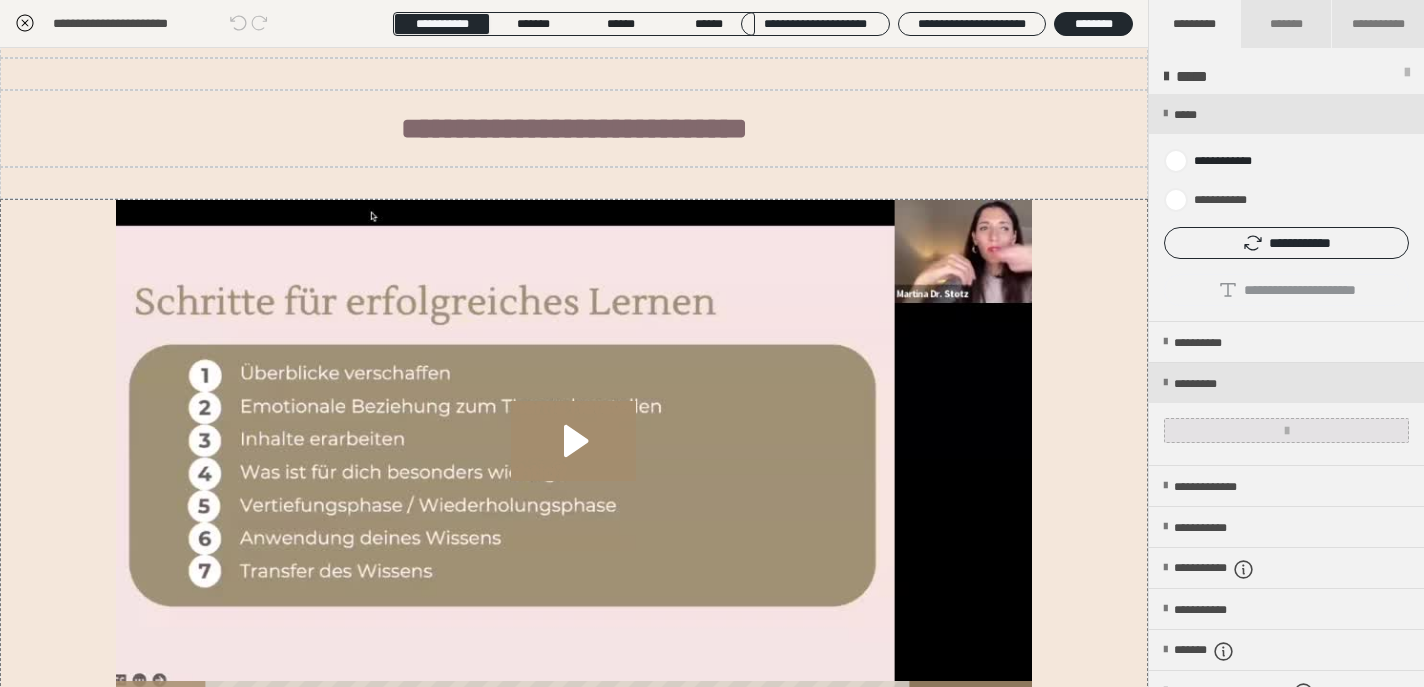 click at bounding box center [1286, 430] 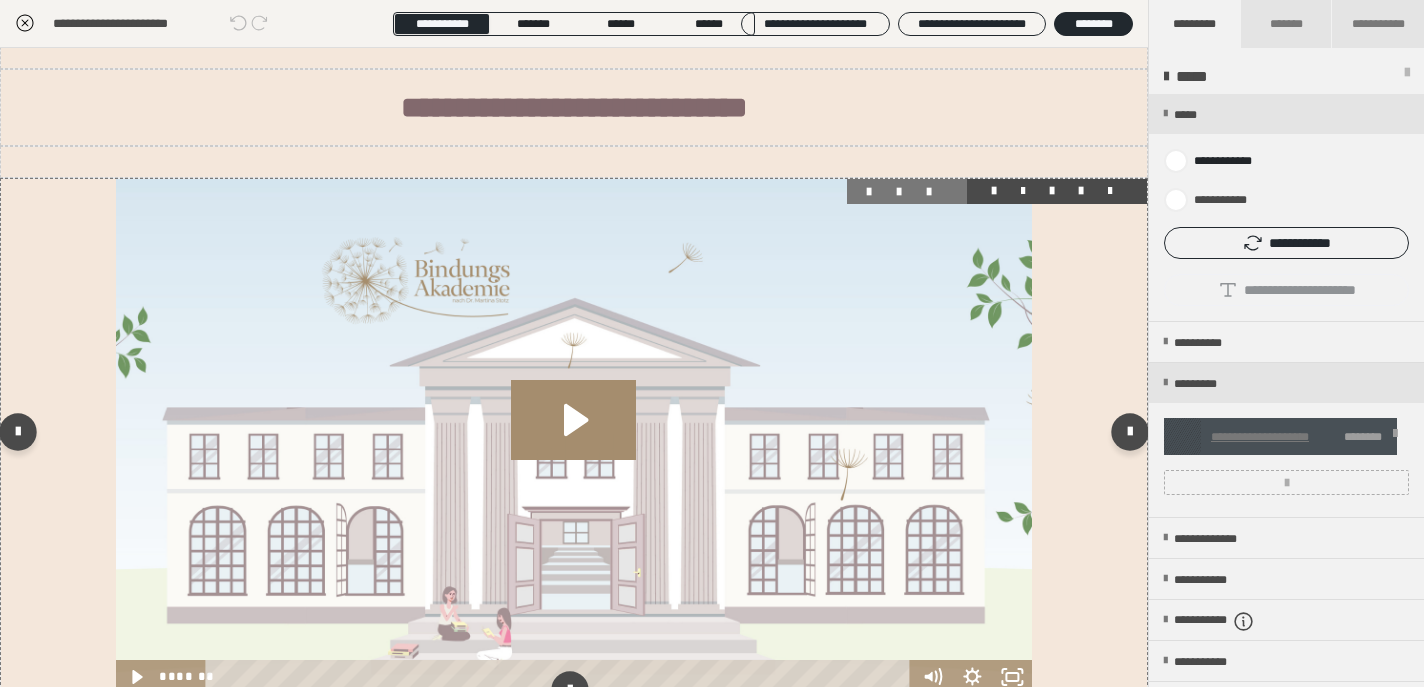 scroll, scrollTop: 500, scrollLeft: 0, axis: vertical 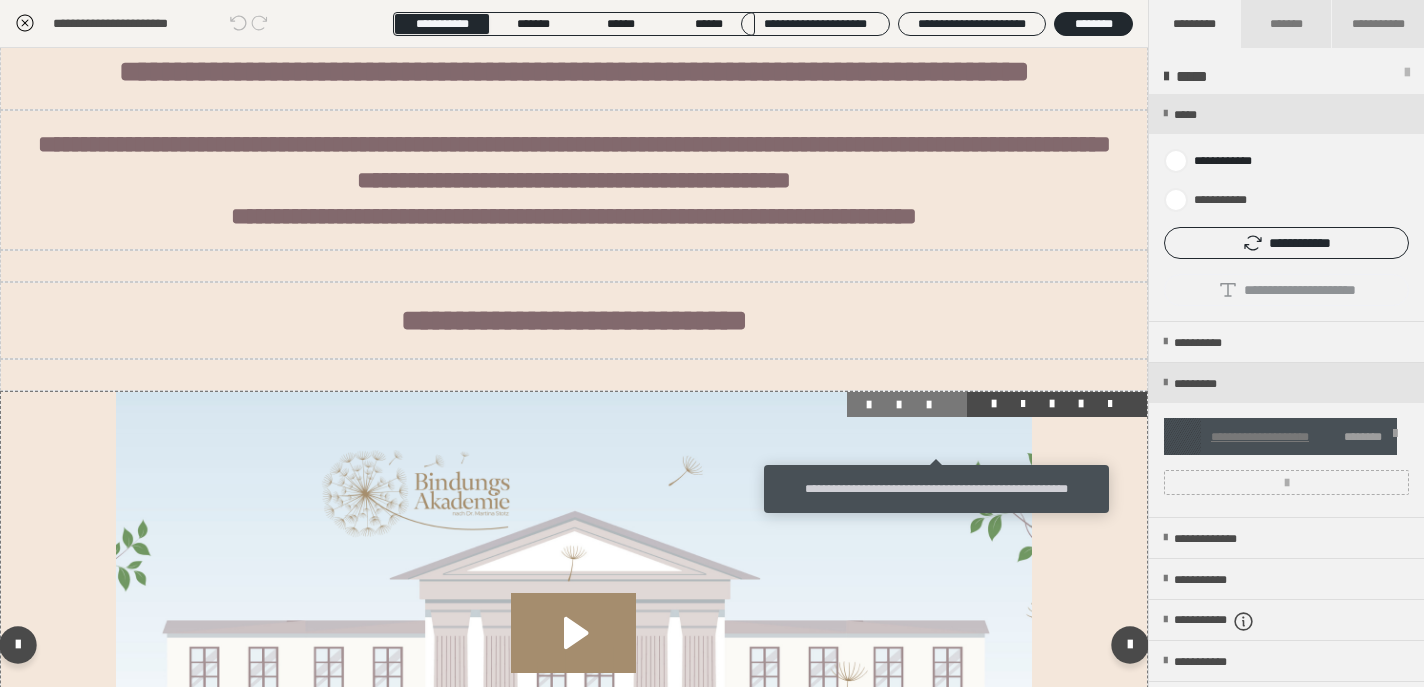 click at bounding box center [937, 405] 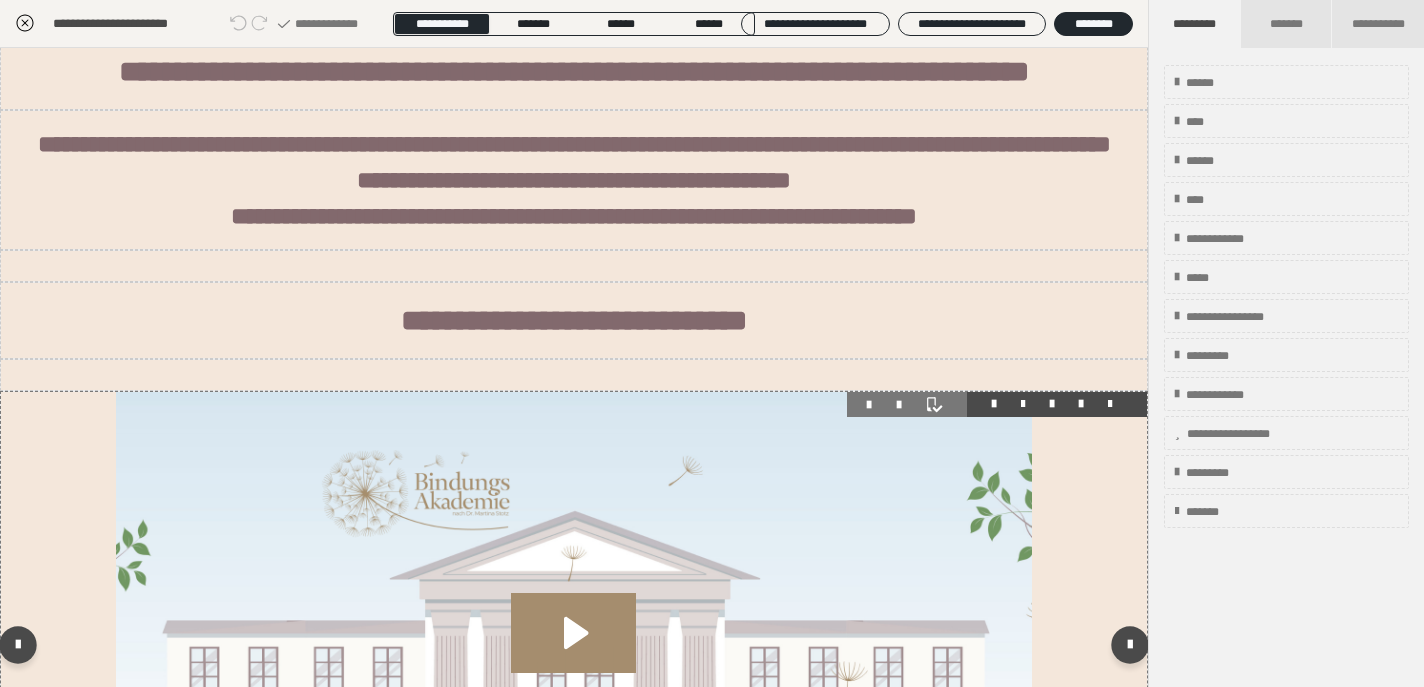 click at bounding box center [907, 405] 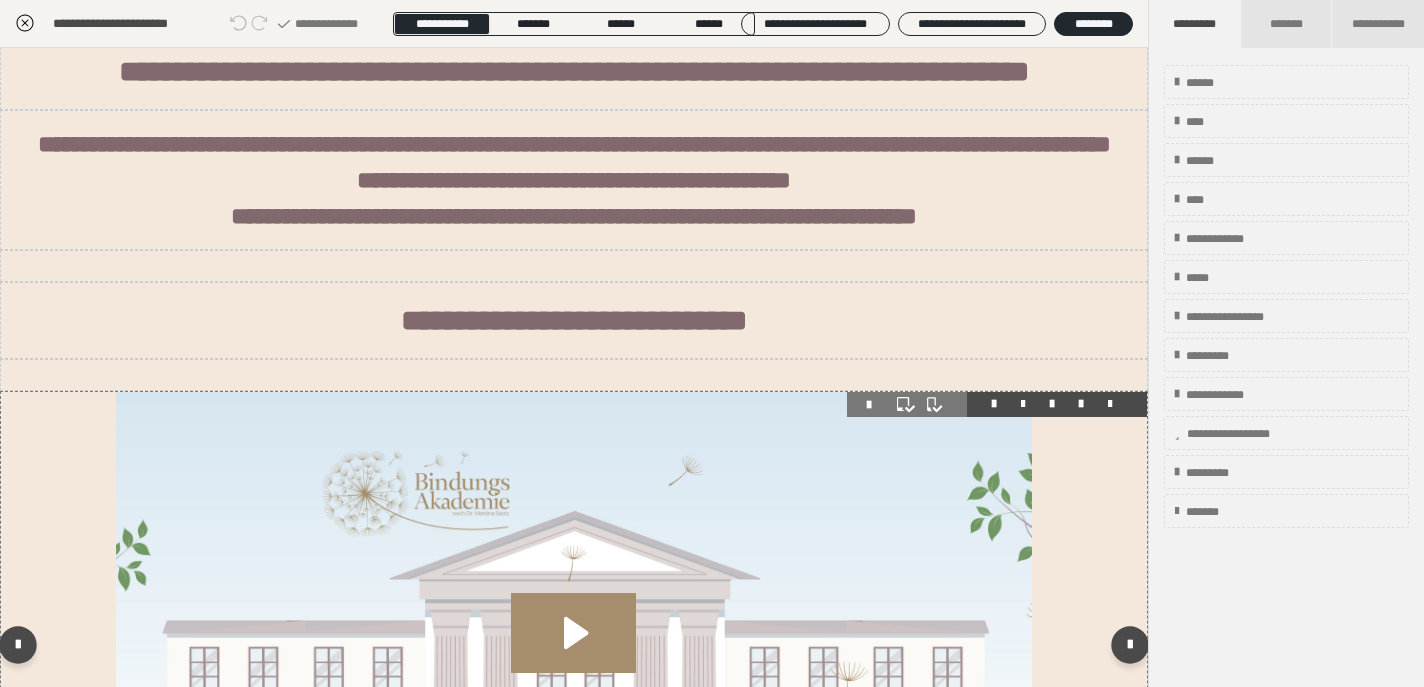 click at bounding box center (877, 405) 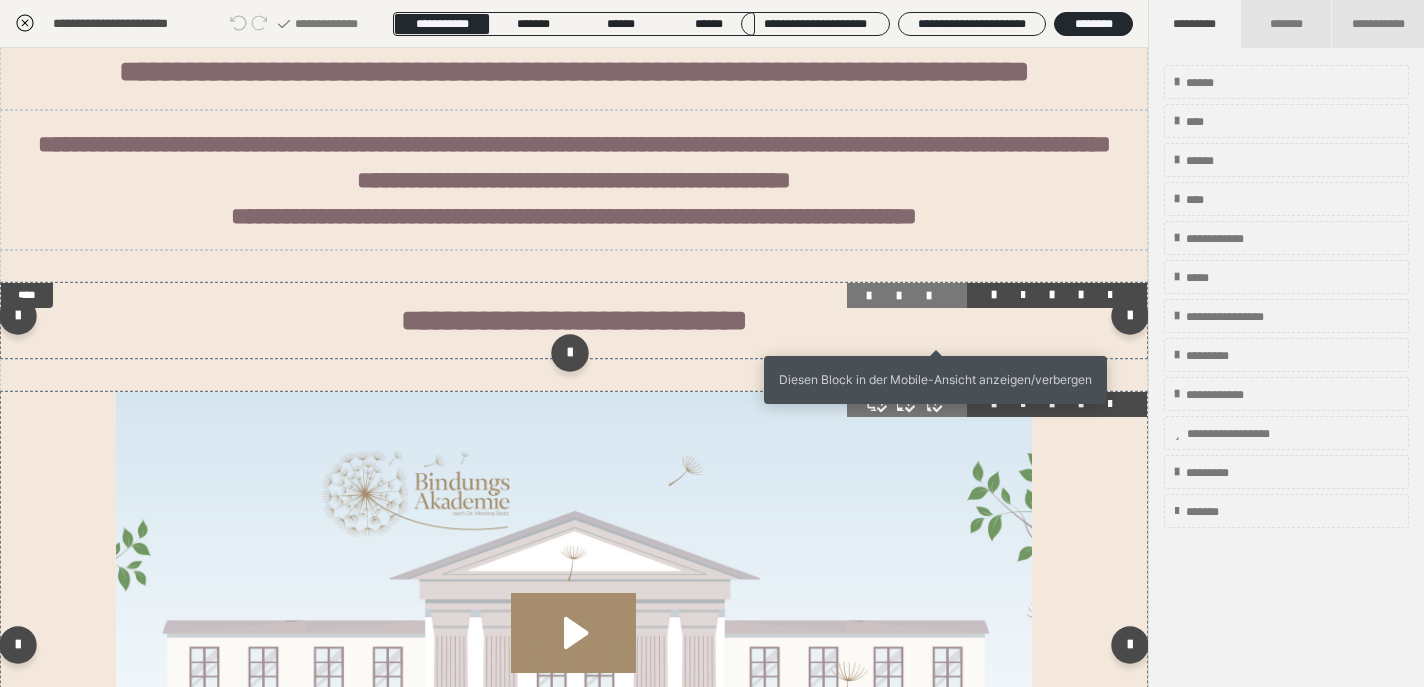 click at bounding box center [937, 296] 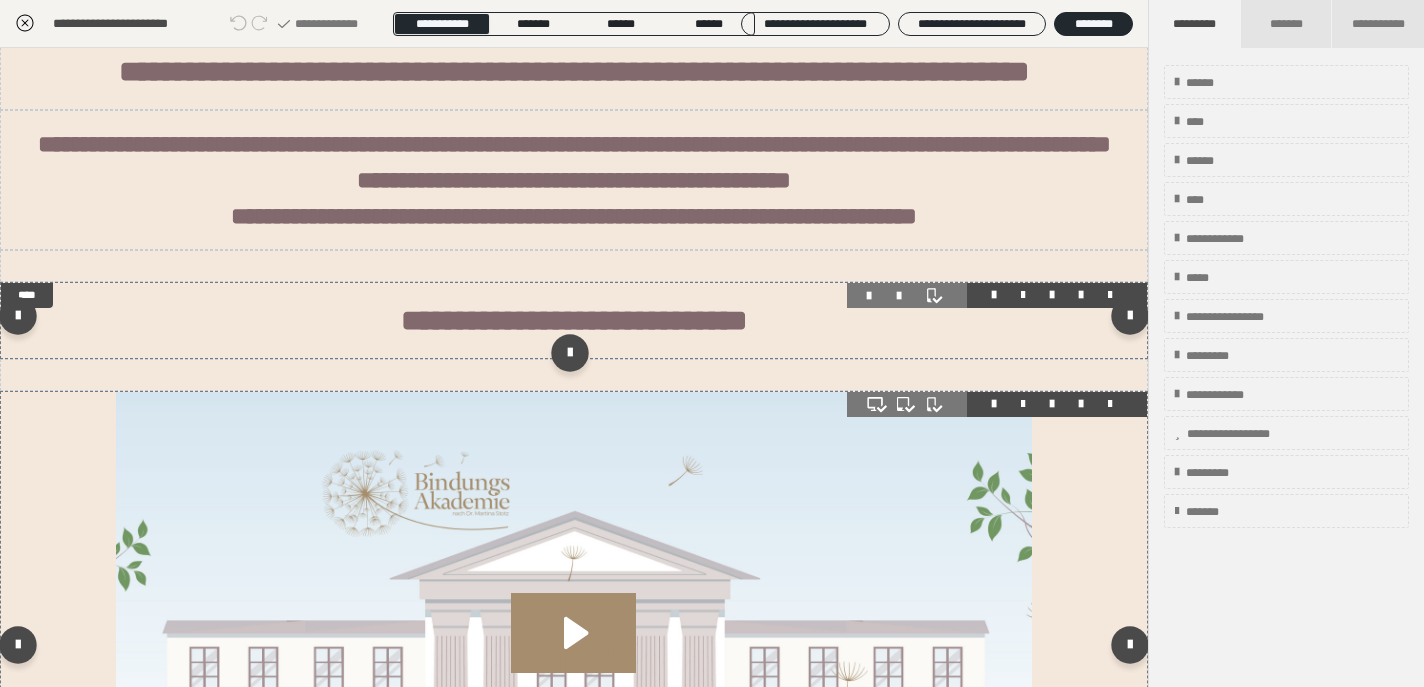 click at bounding box center [907, 296] 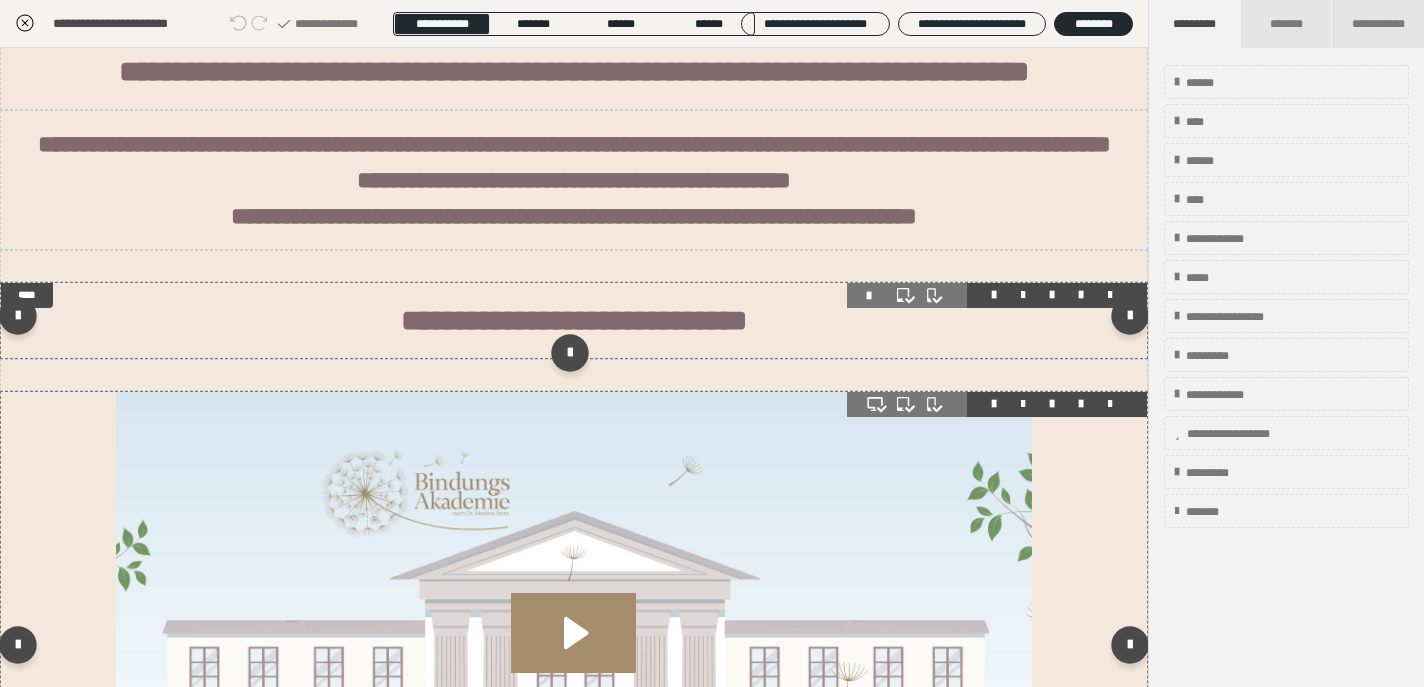 click at bounding box center (877, 296) 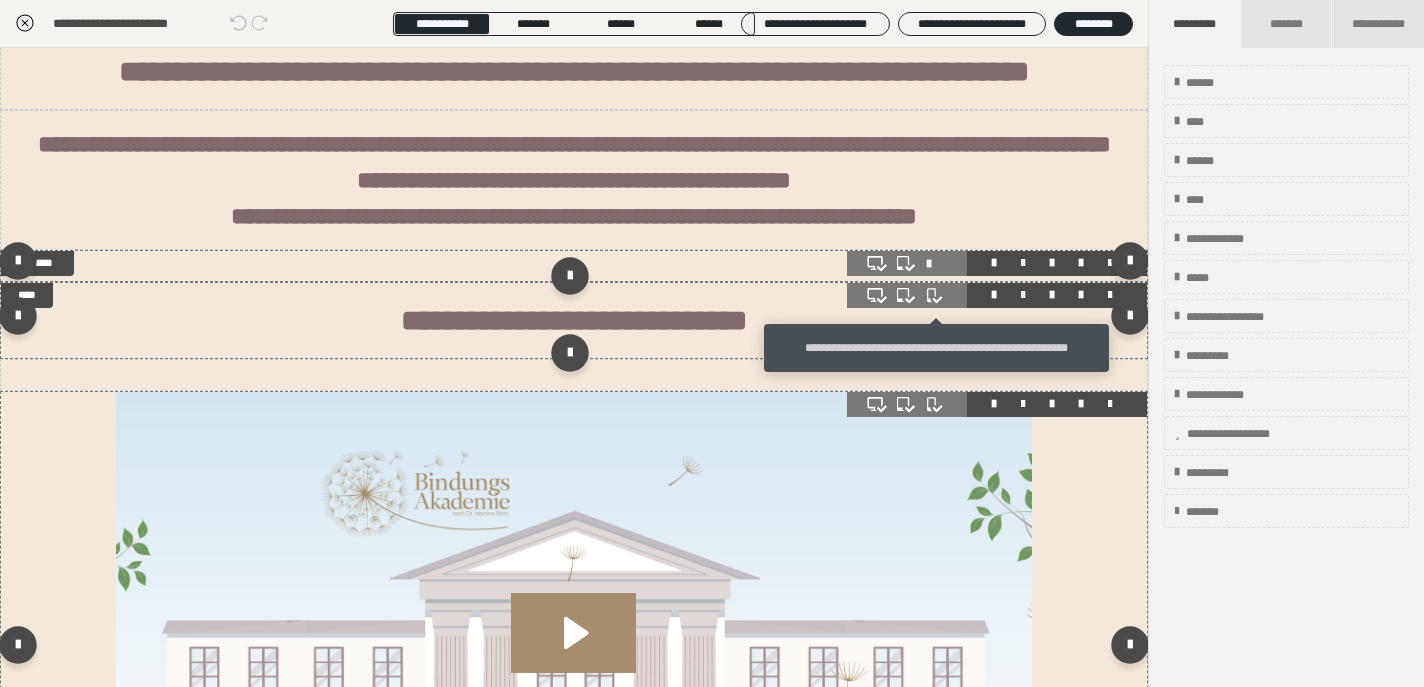 click at bounding box center (937, 264) 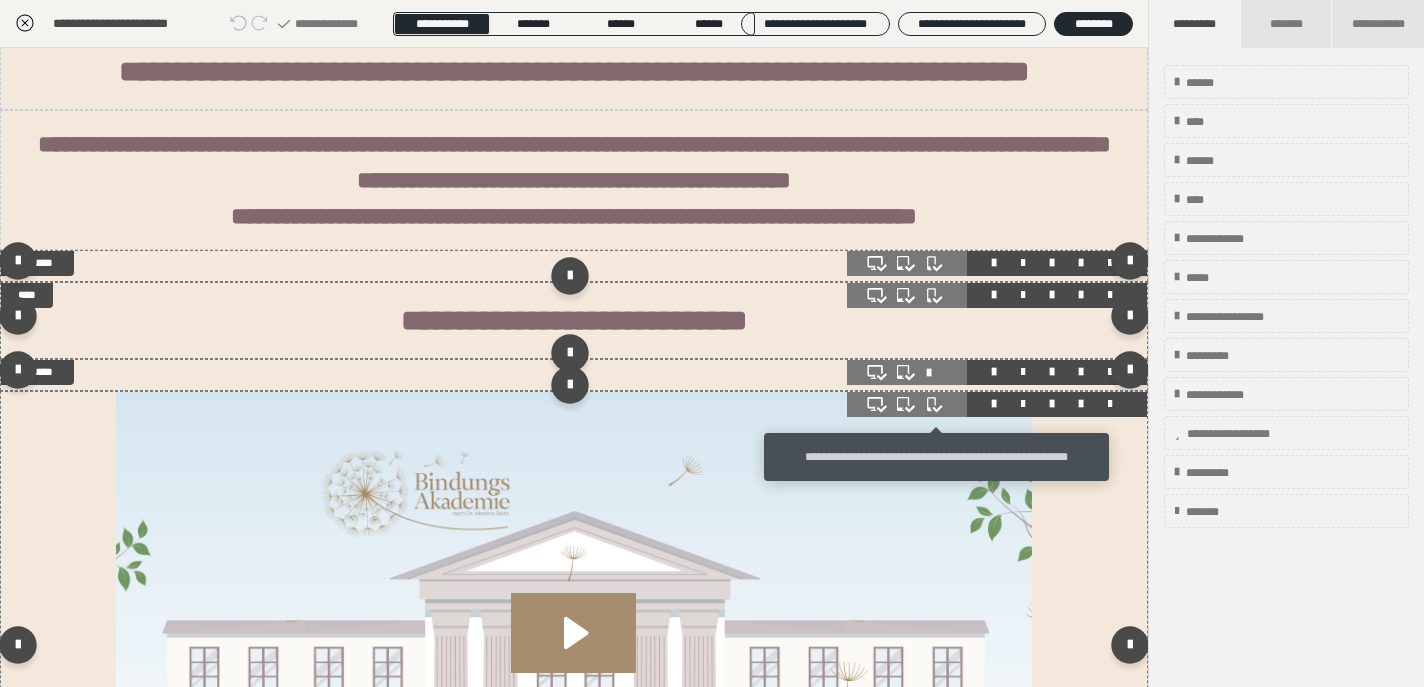 click at bounding box center (937, 373) 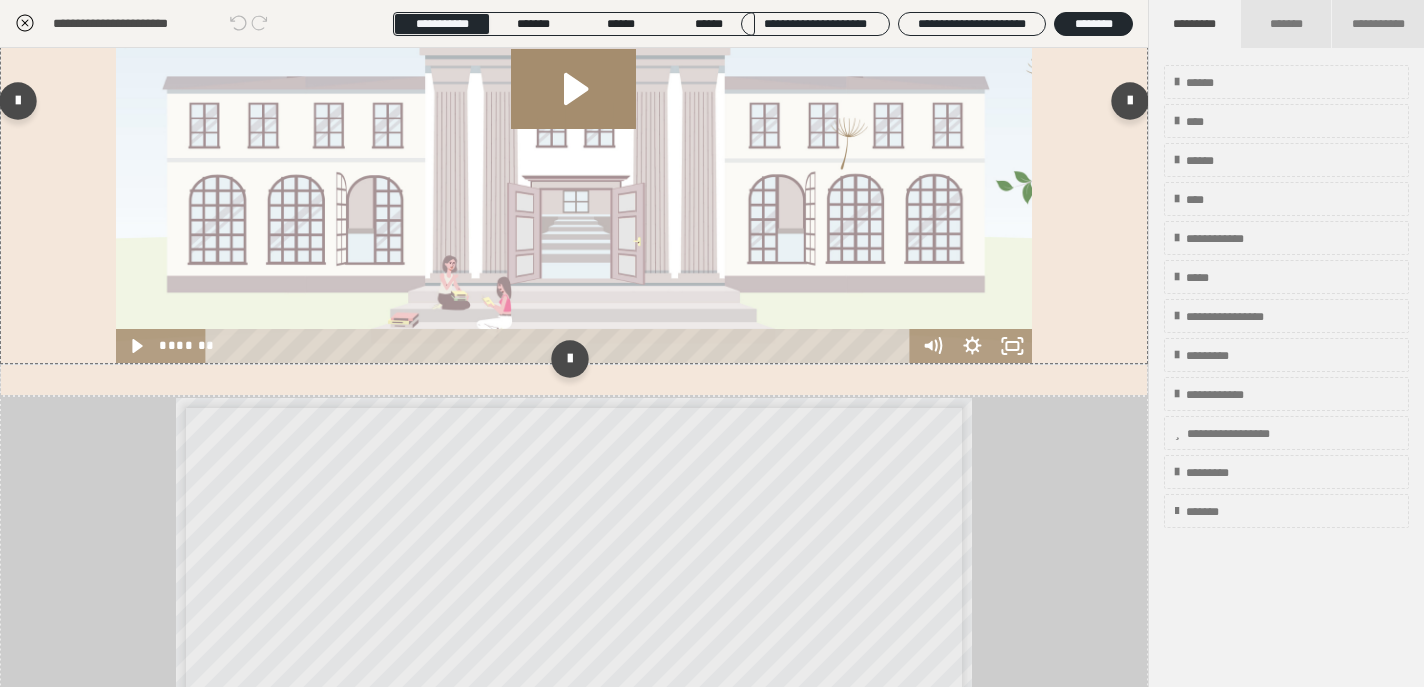 scroll, scrollTop: 1076, scrollLeft: 0, axis: vertical 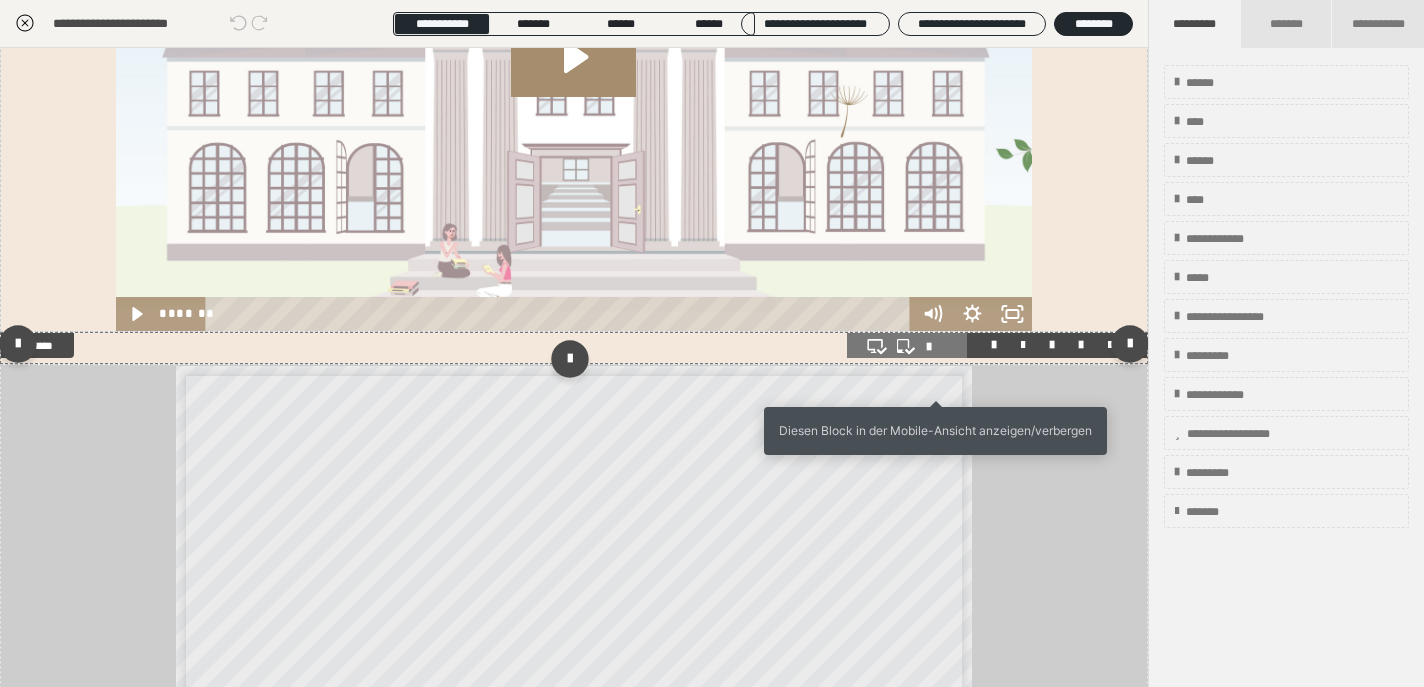 click at bounding box center (937, 347) 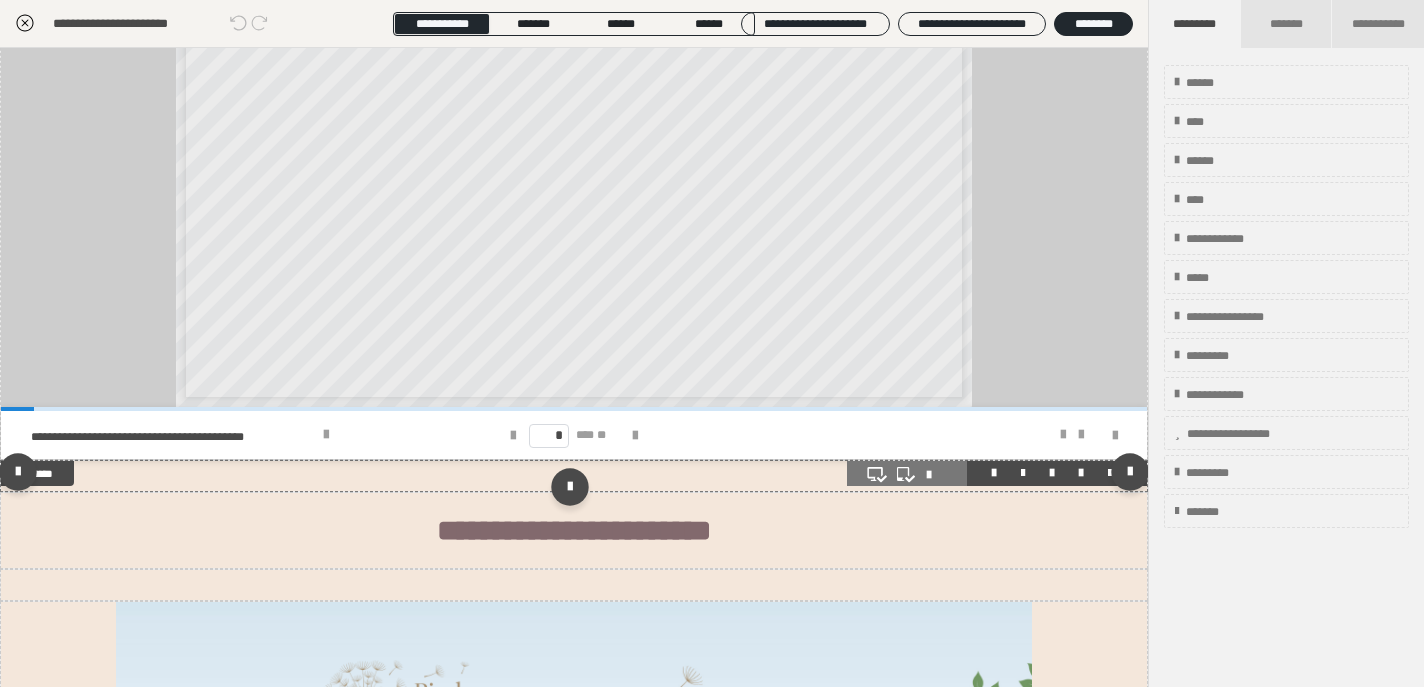 scroll, scrollTop: 1496, scrollLeft: 0, axis: vertical 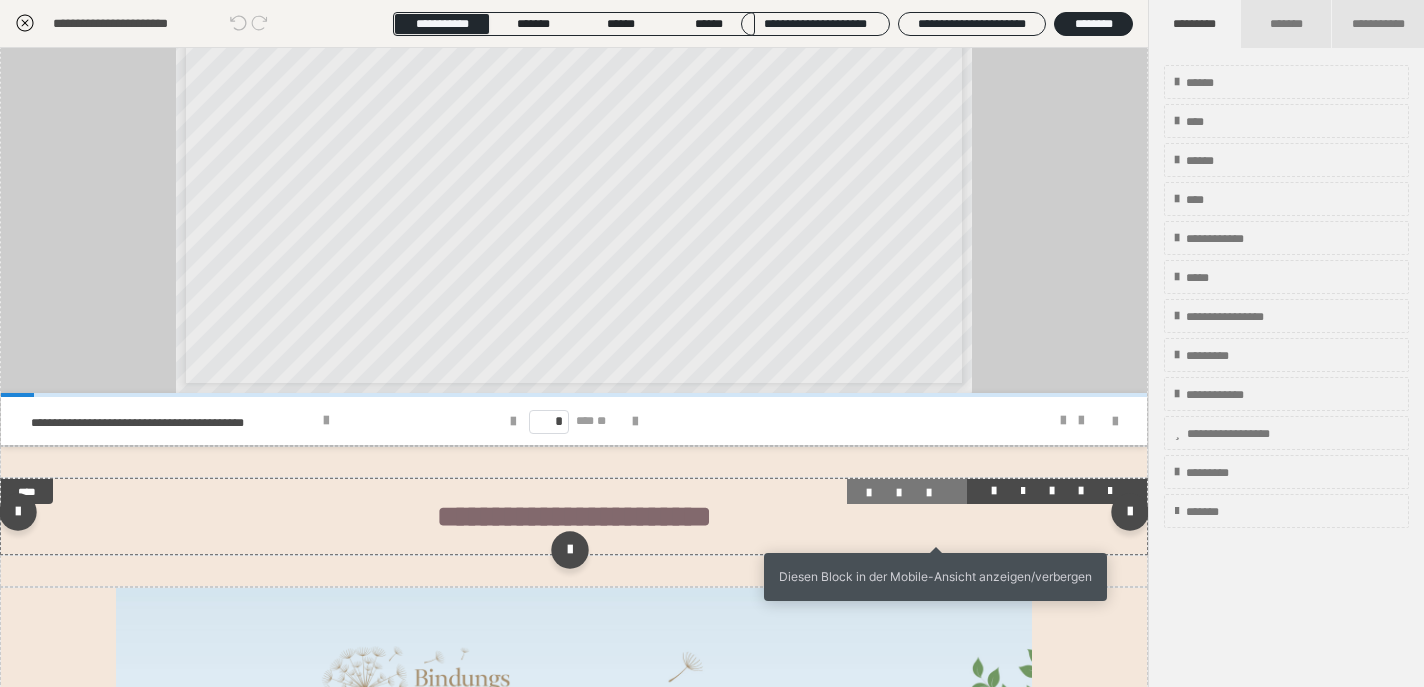 click at bounding box center [937, 493] 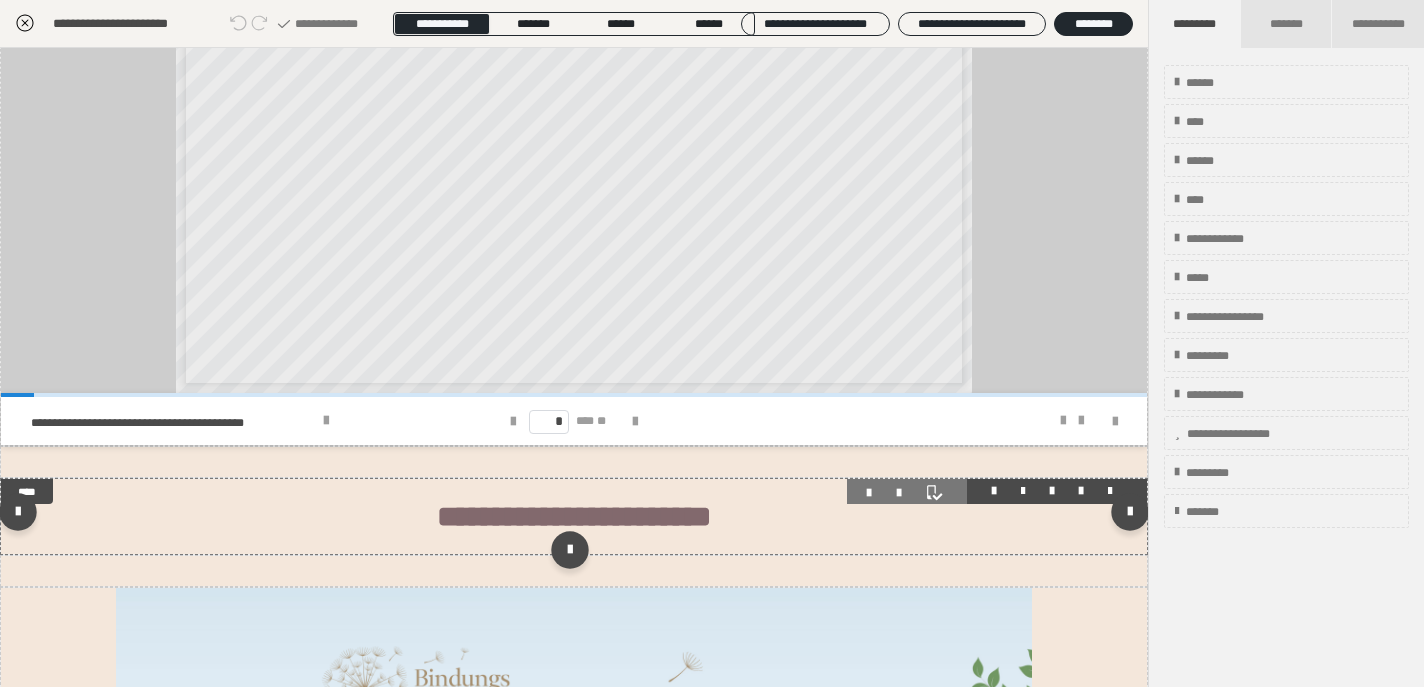 click at bounding box center [907, 493] 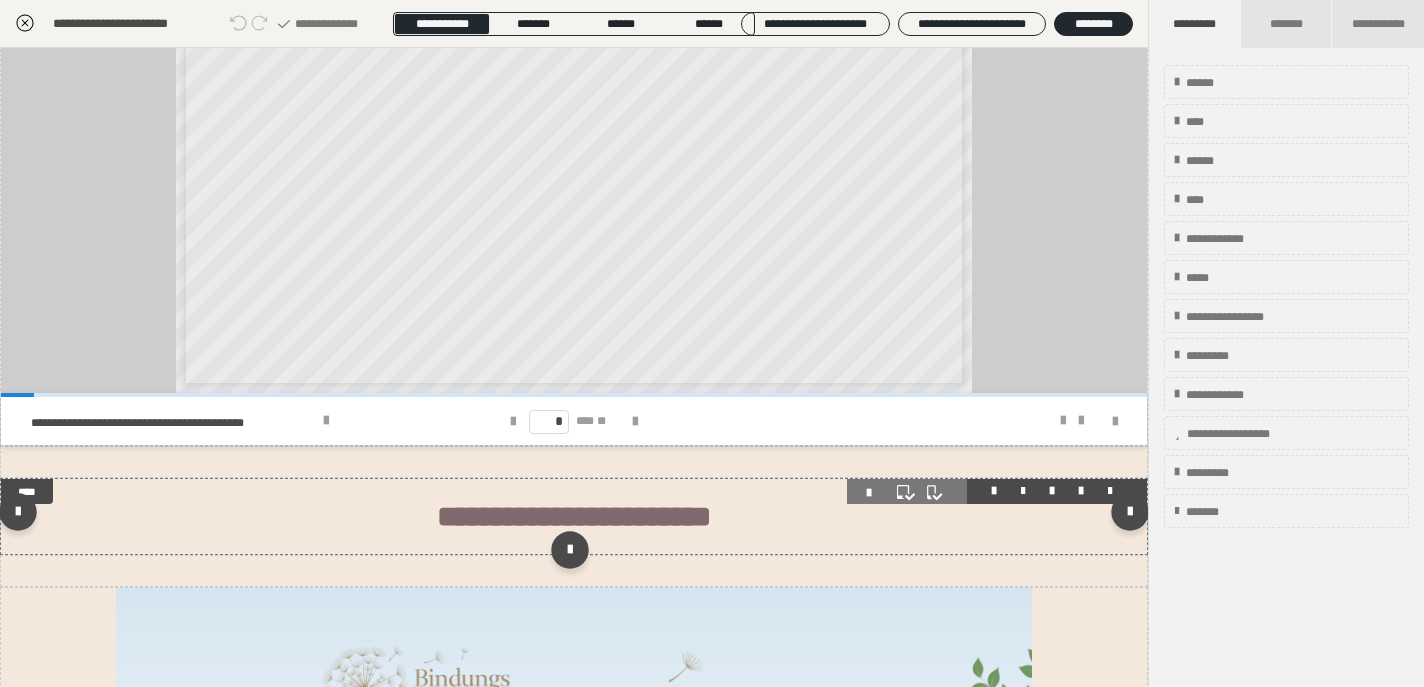 click at bounding box center (877, 493) 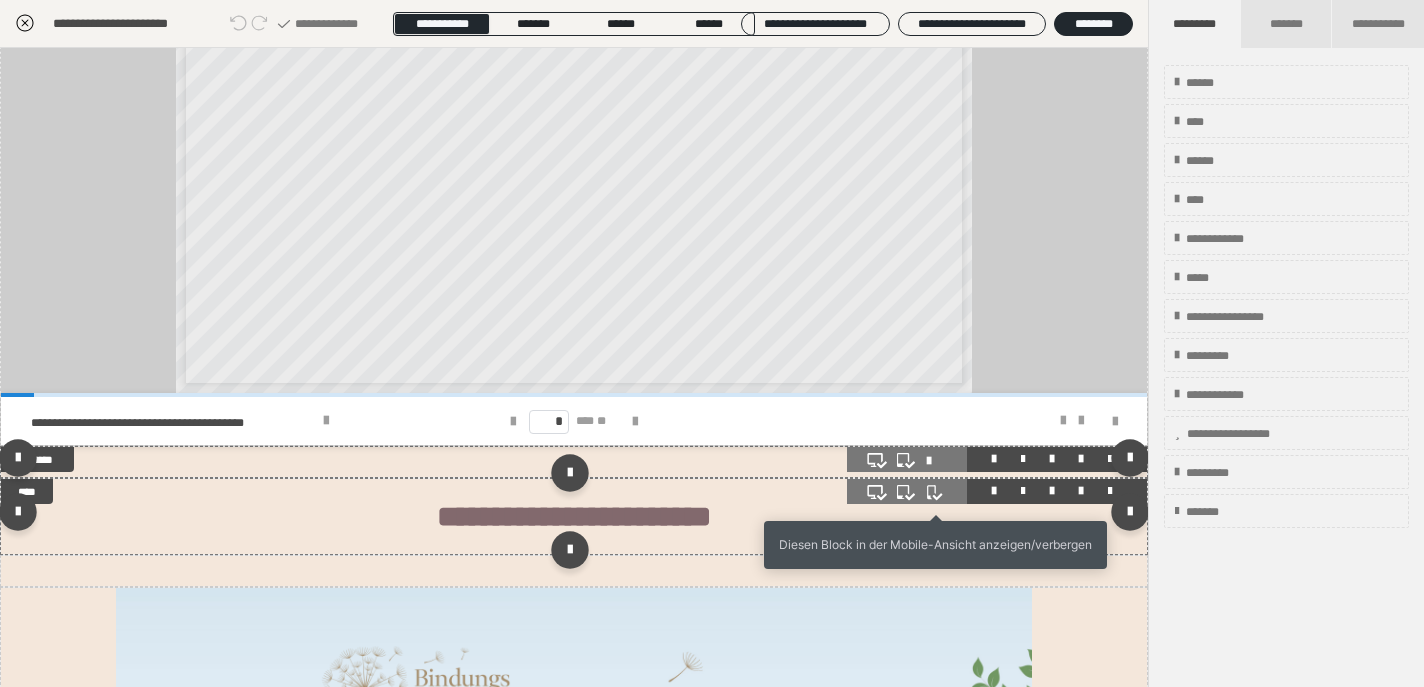 click at bounding box center [937, 461] 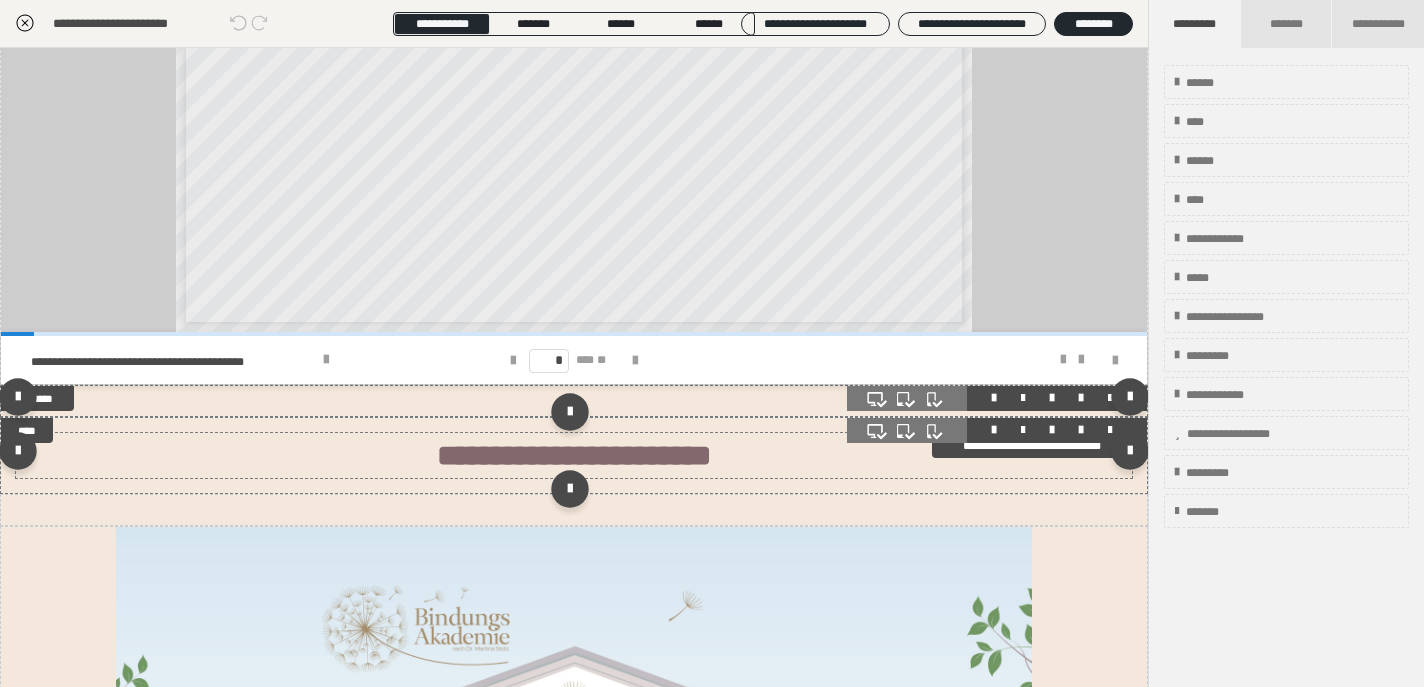 scroll, scrollTop: 1595, scrollLeft: 0, axis: vertical 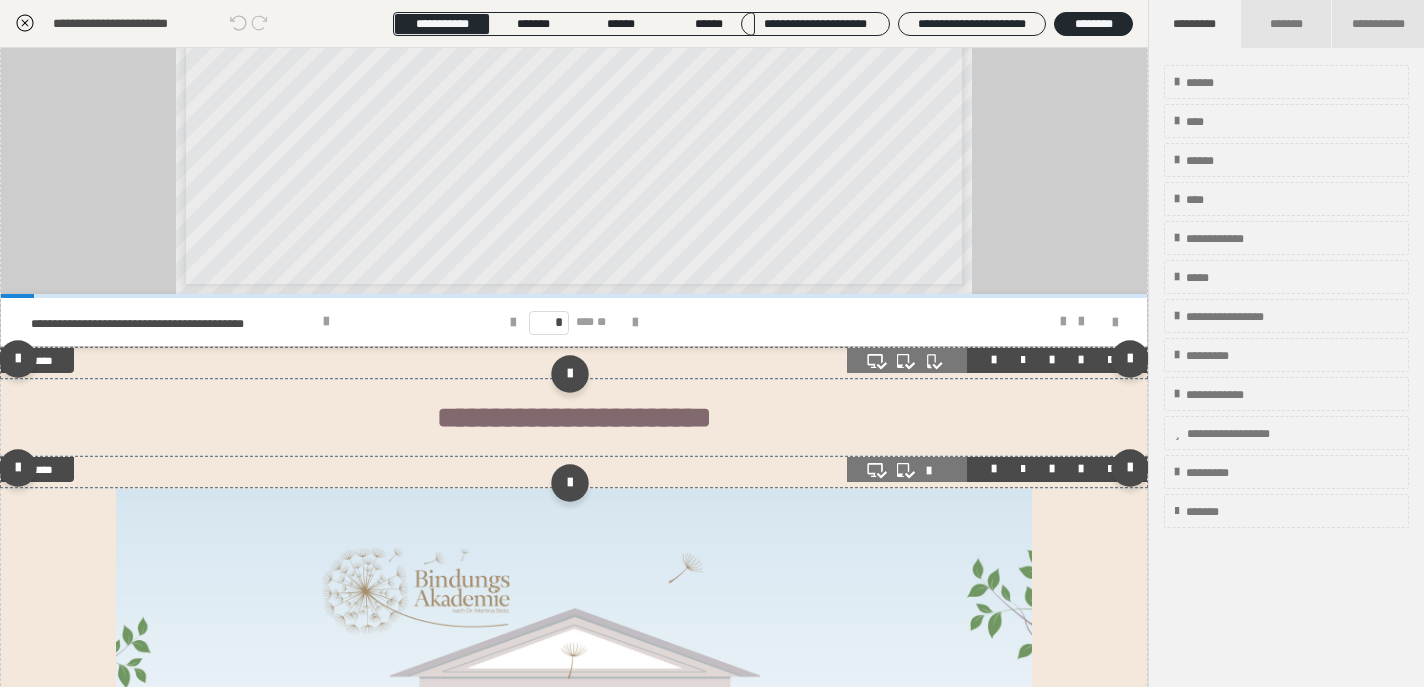click at bounding box center [937, 471] 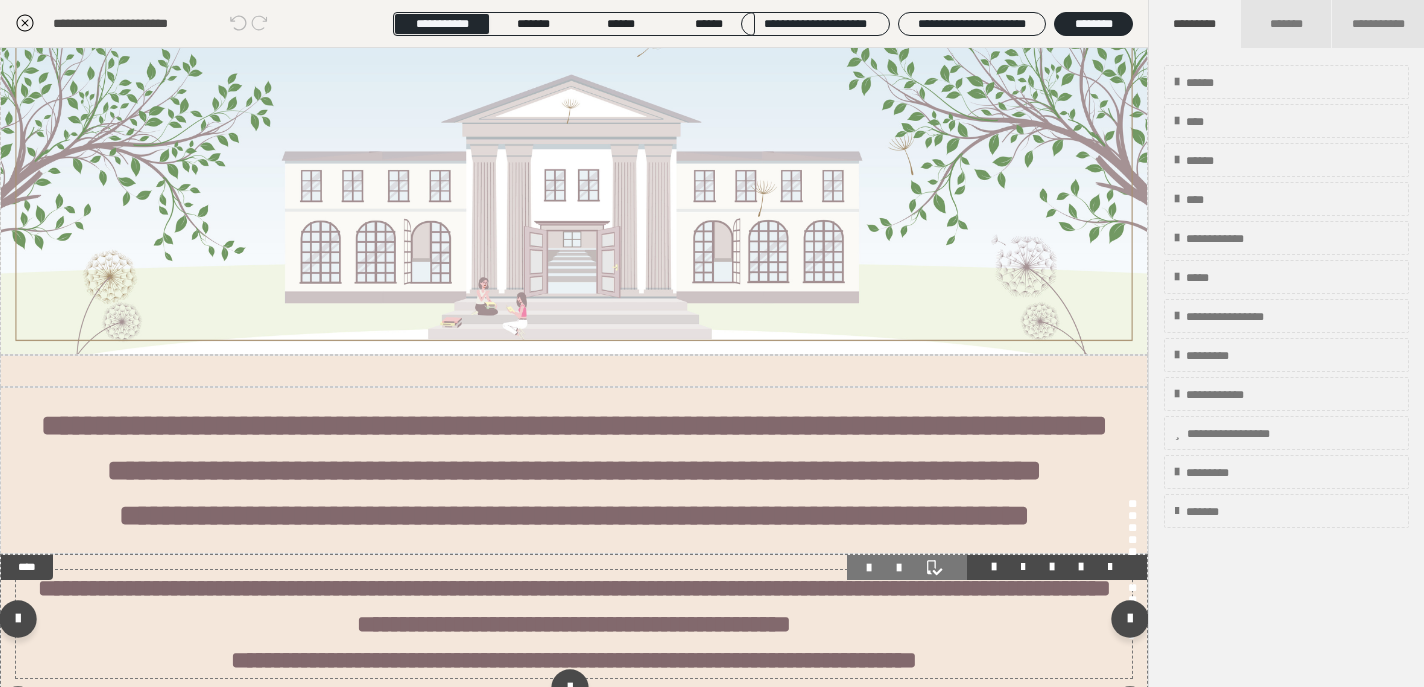 scroll, scrollTop: 0, scrollLeft: 0, axis: both 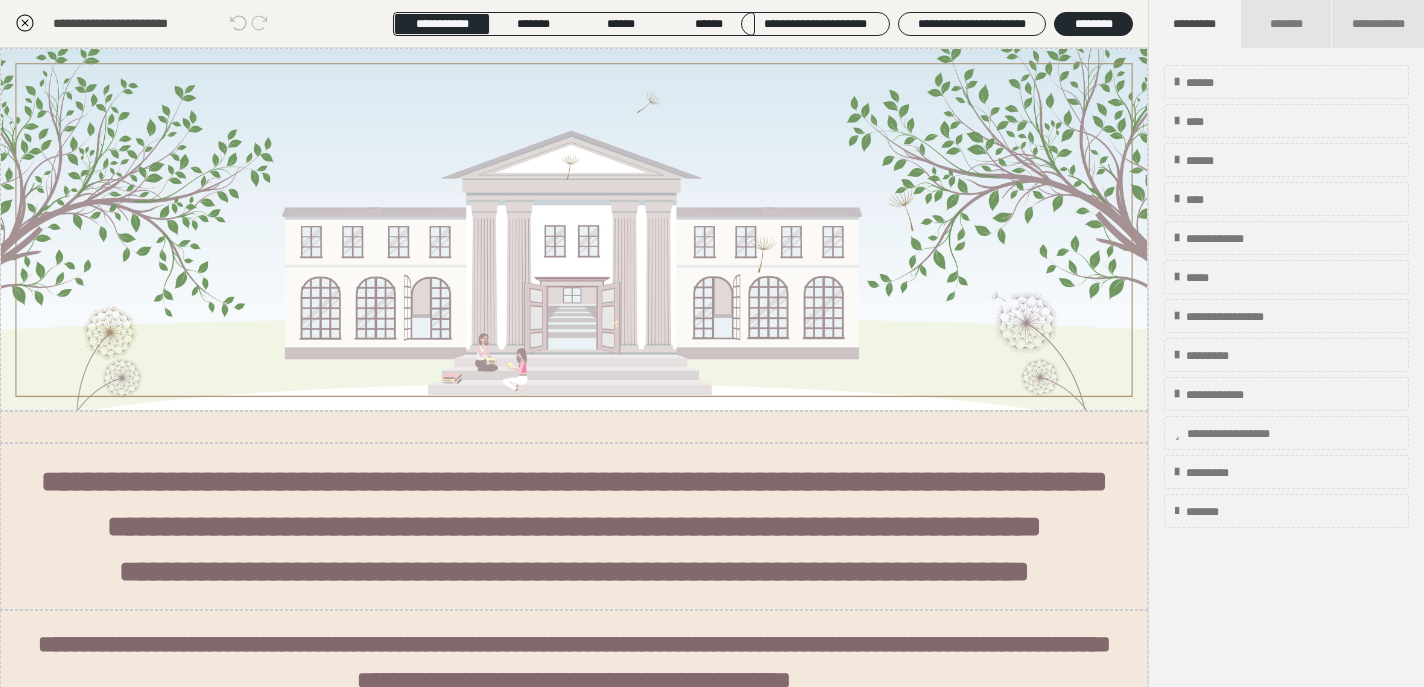 click 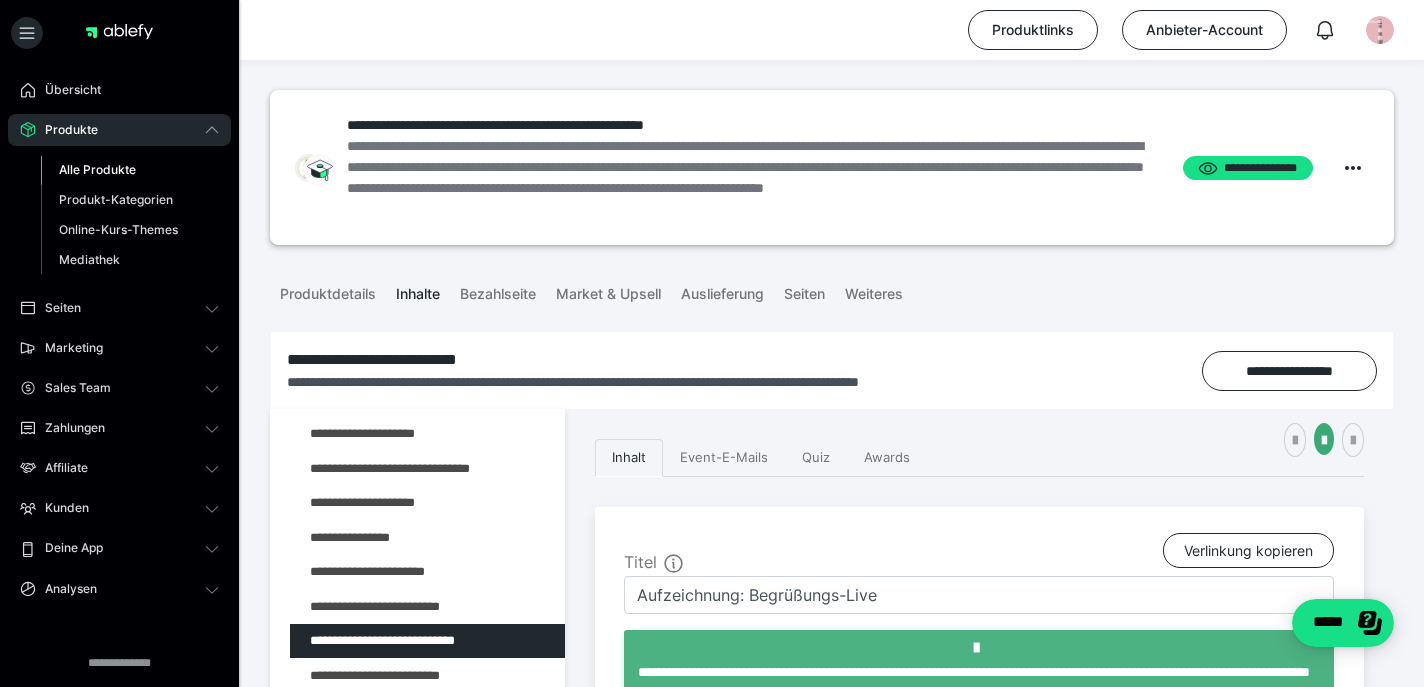 click on "Inhalt Event-E-Mails Quiz Awards" at bounding box center [979, 458] 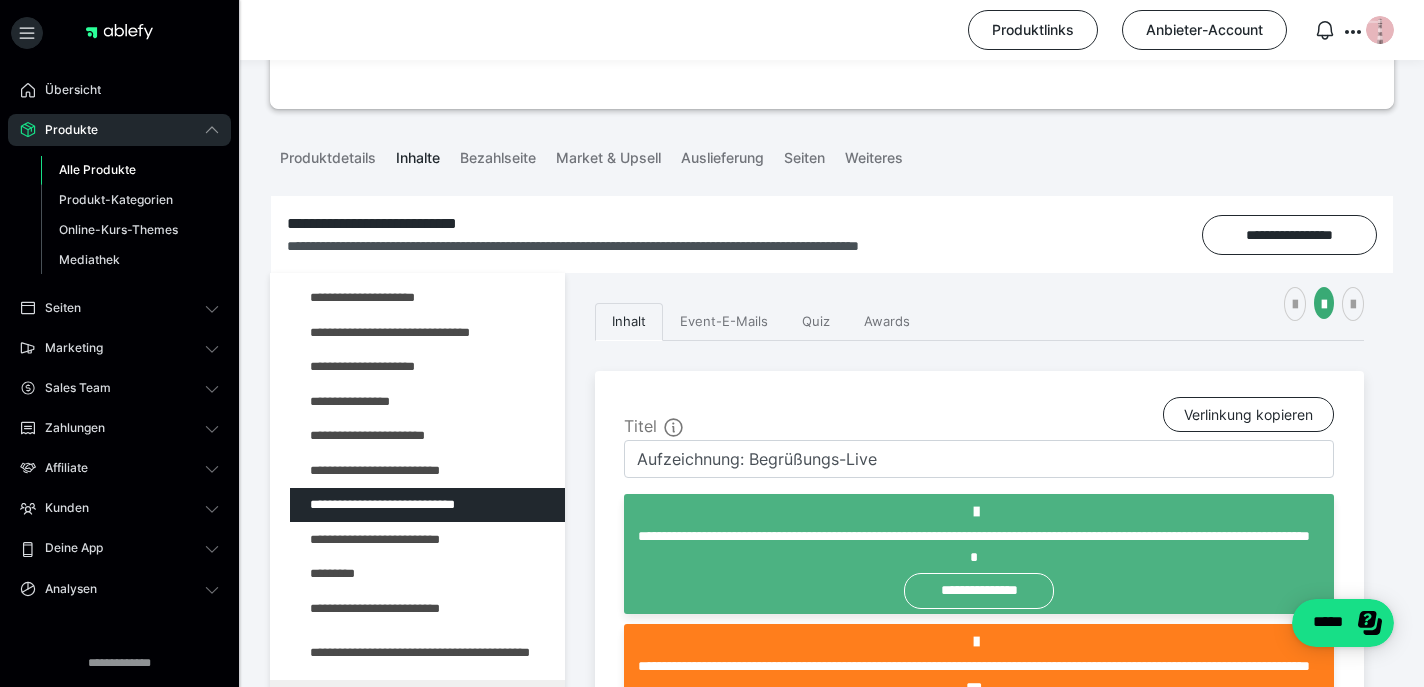 scroll, scrollTop: 0, scrollLeft: 0, axis: both 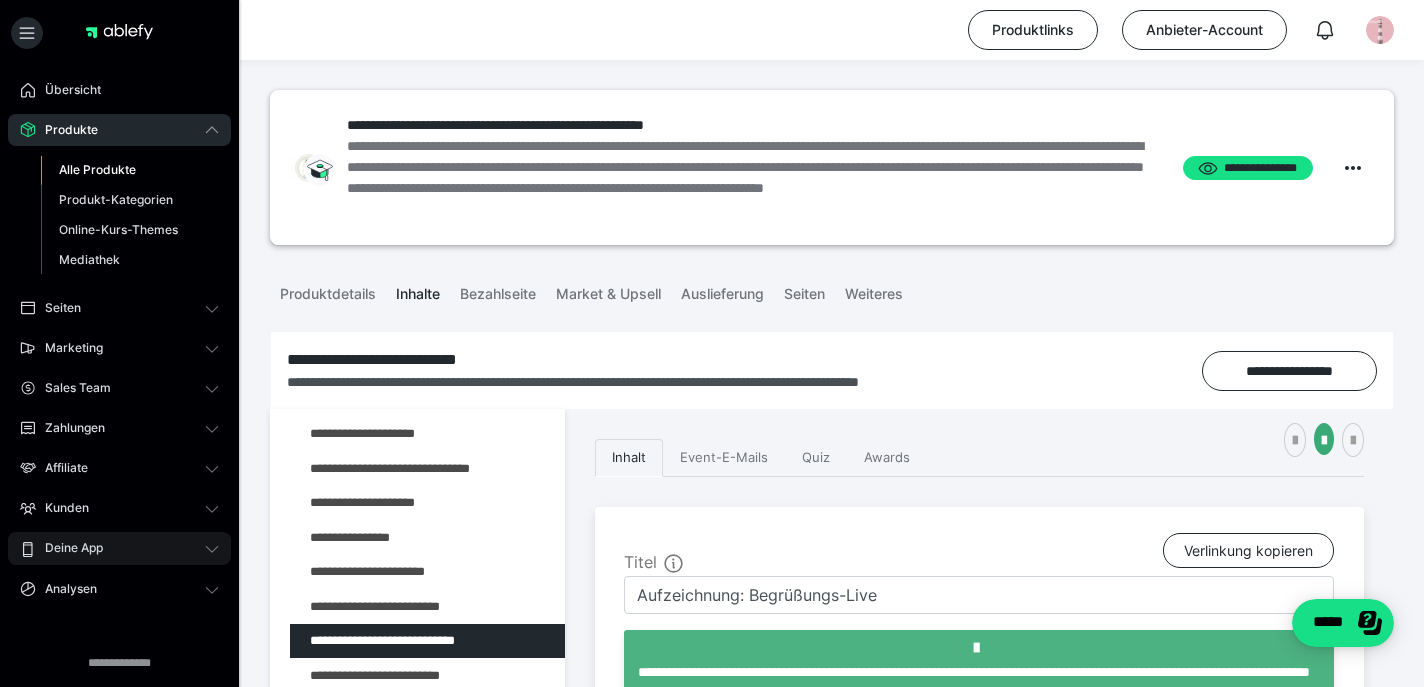 click on "Deine App" at bounding box center (119, 548) 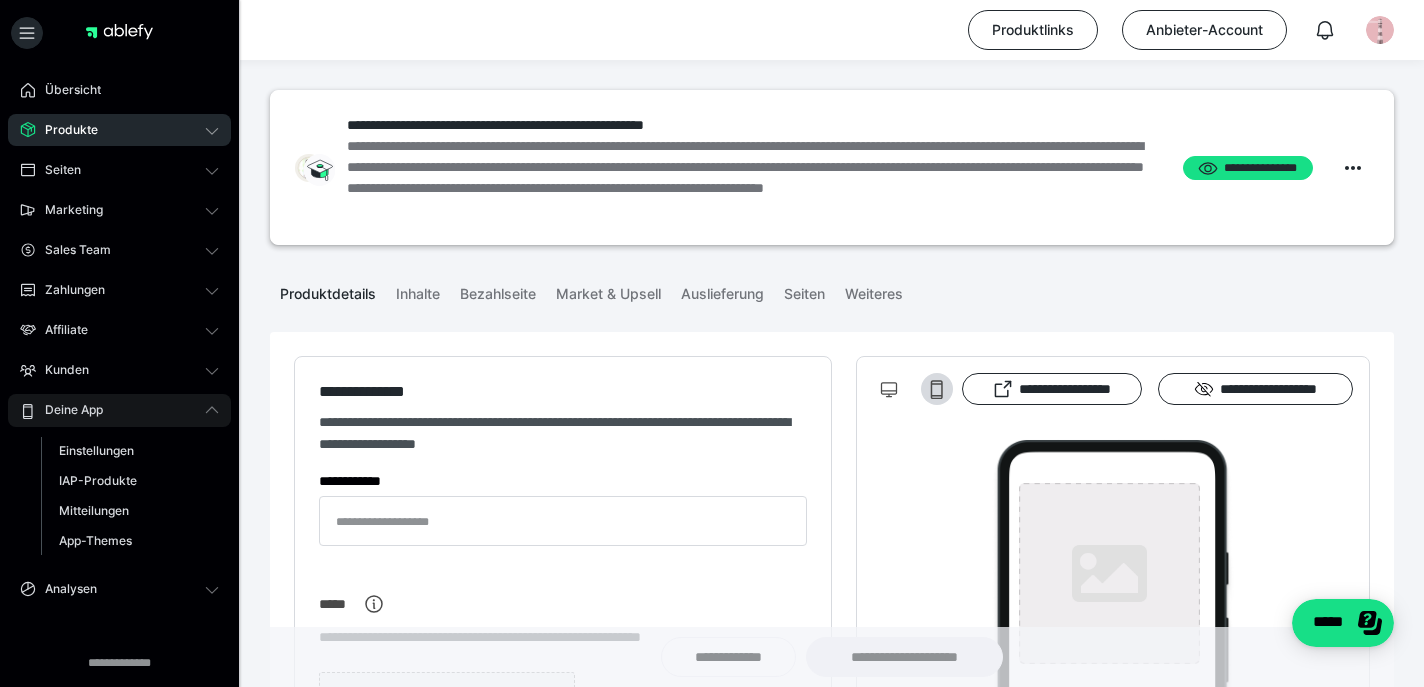 type on "**********" 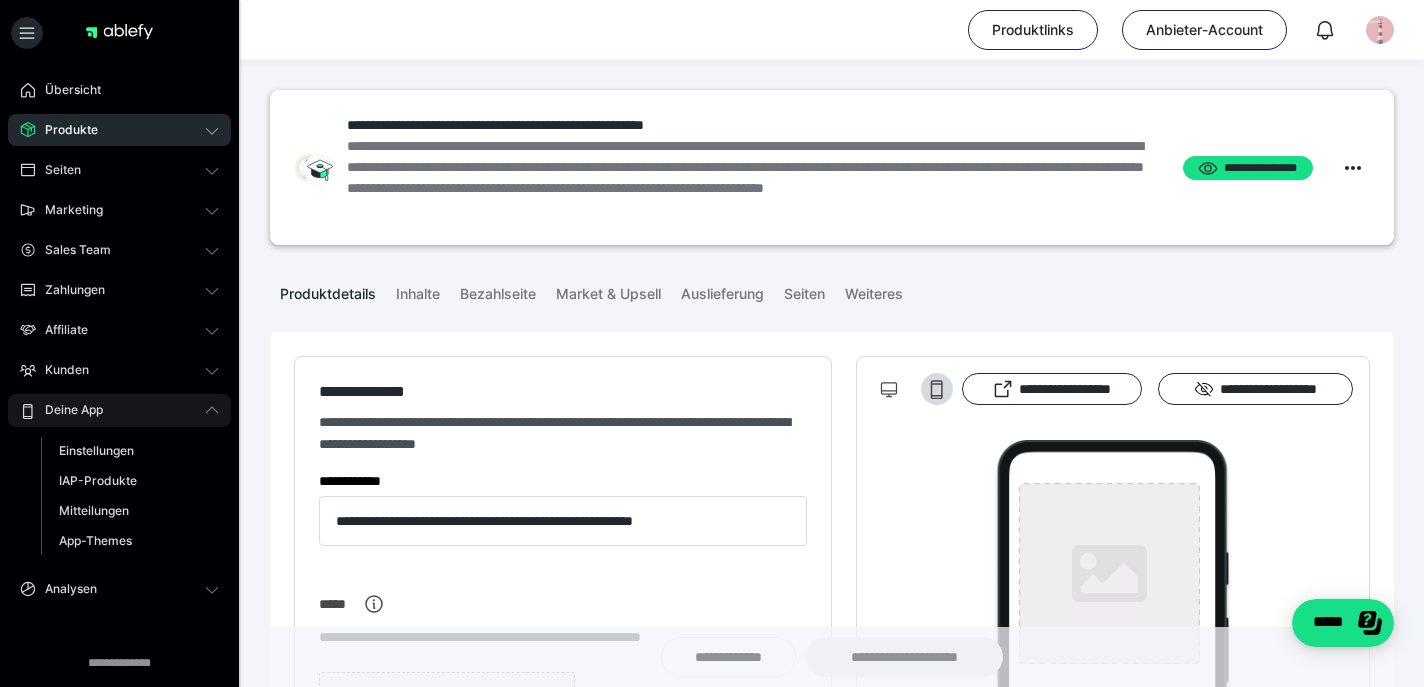 type on "**********" 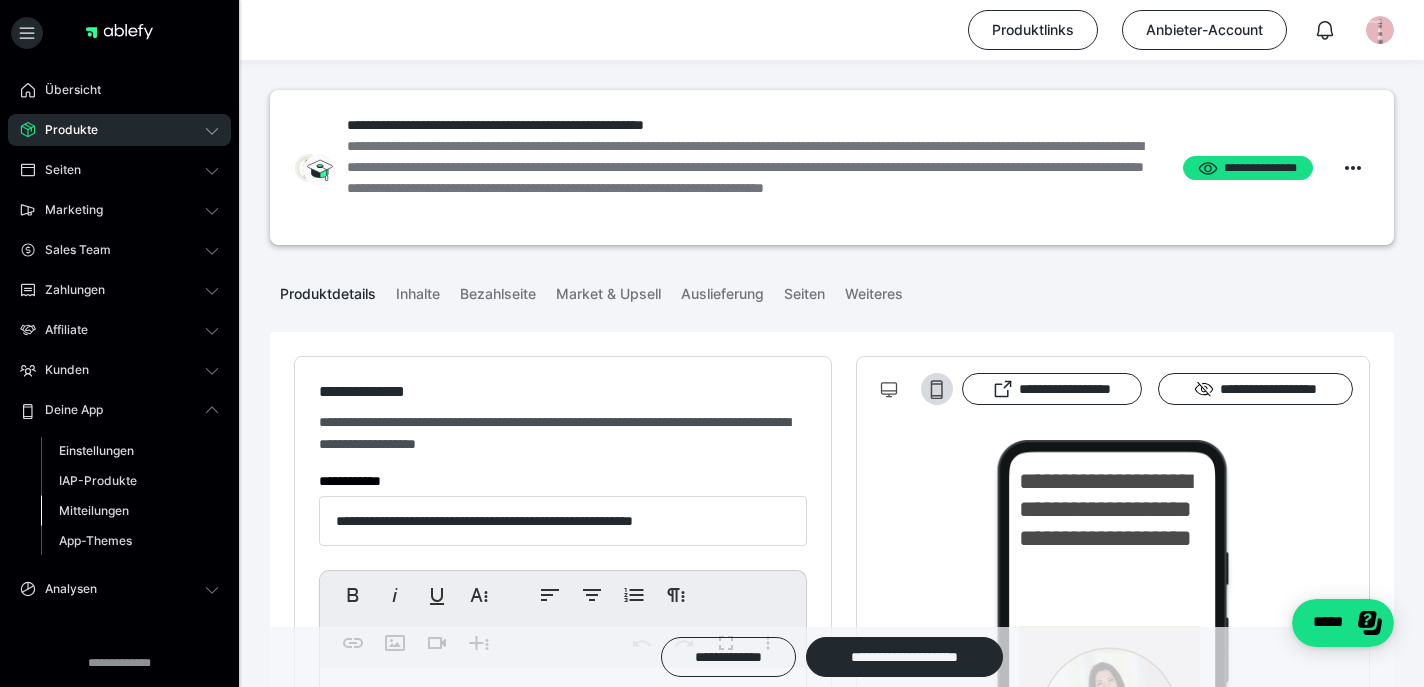 click on "Mitteilungen" at bounding box center [94, 510] 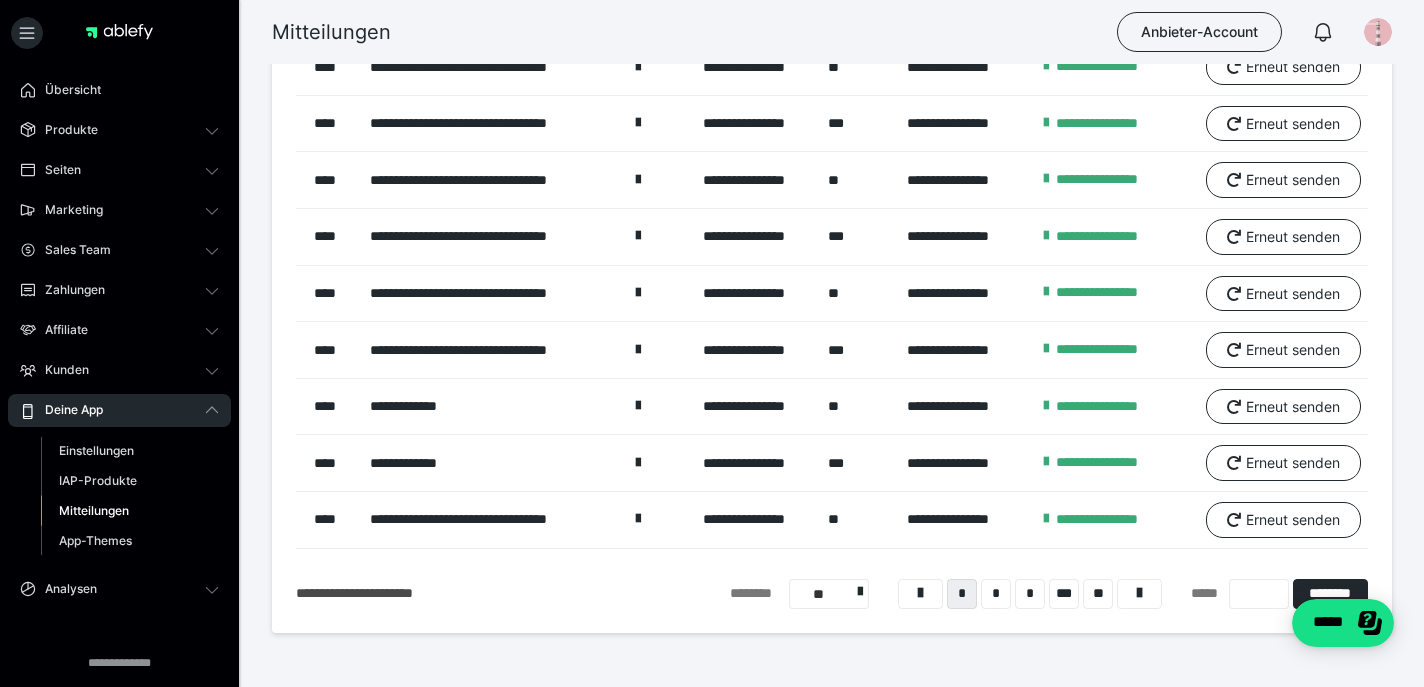 scroll, scrollTop: 254, scrollLeft: 0, axis: vertical 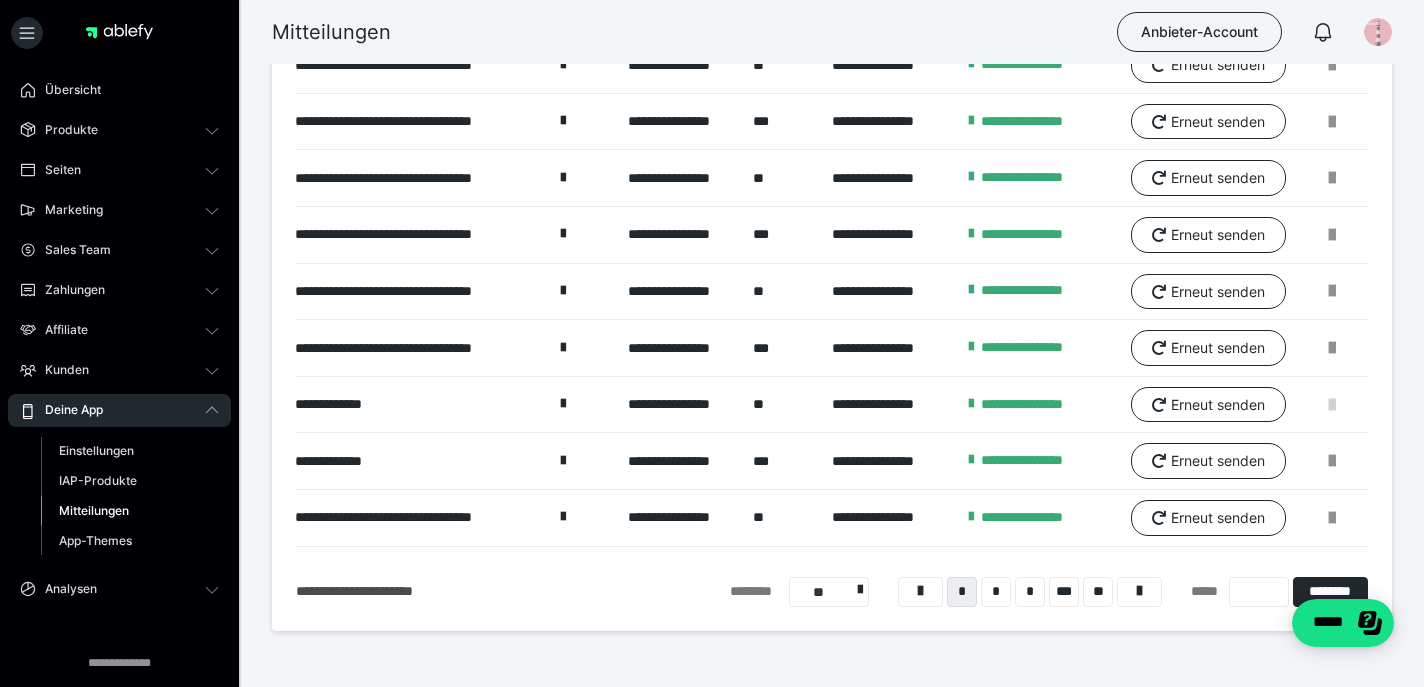 click at bounding box center [1332, 405] 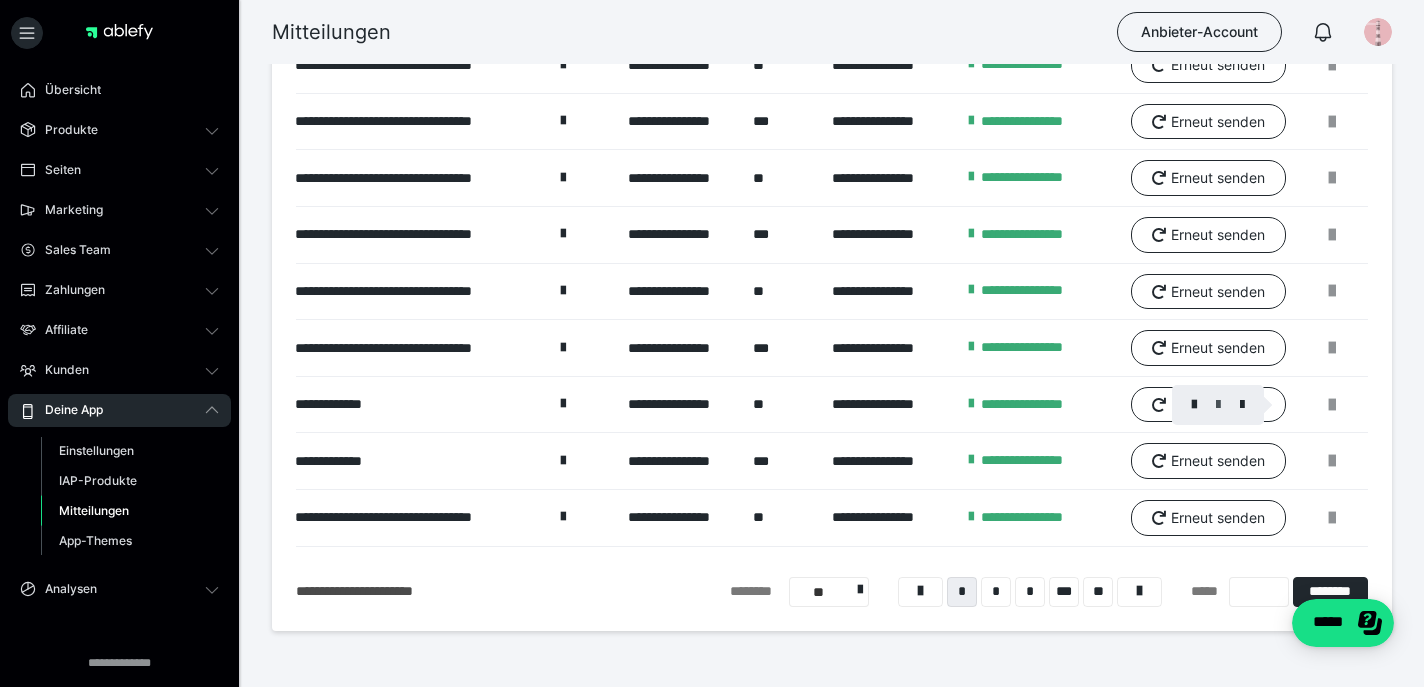 click at bounding box center (1218, 405) 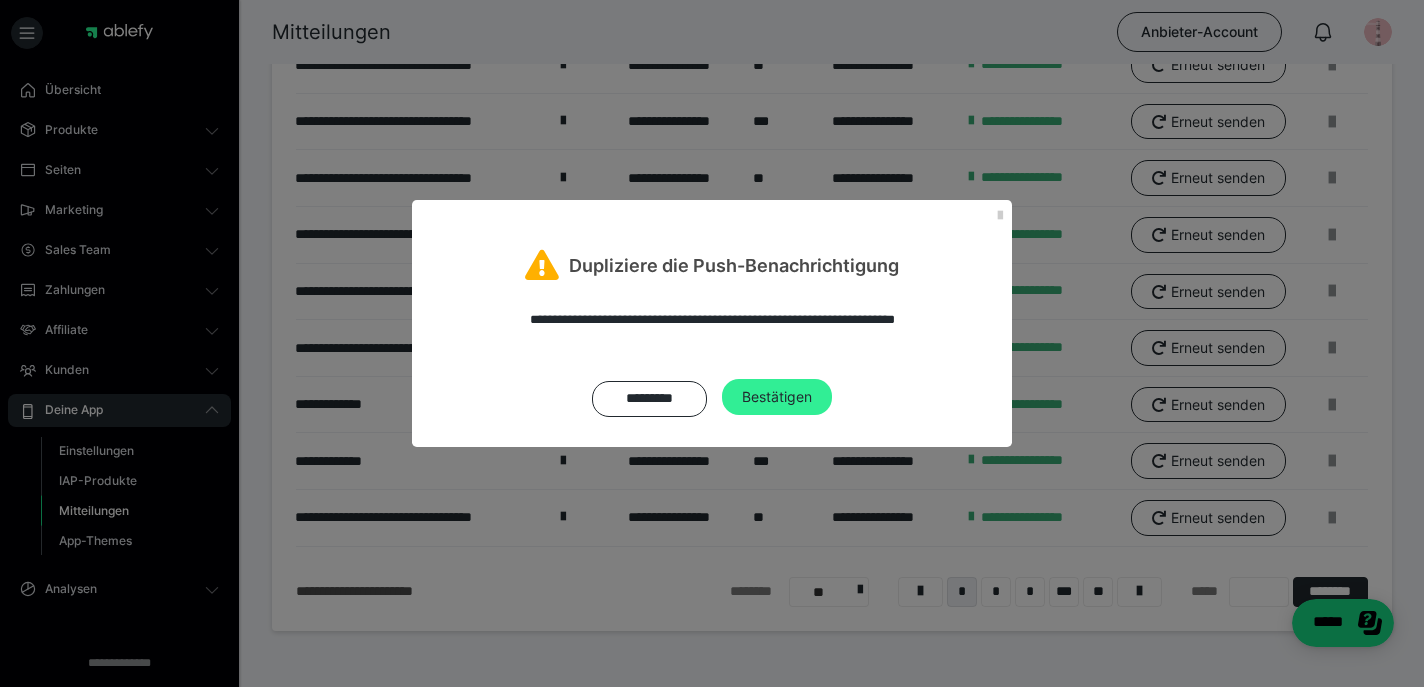 click on "Bestätigen" at bounding box center (777, 397) 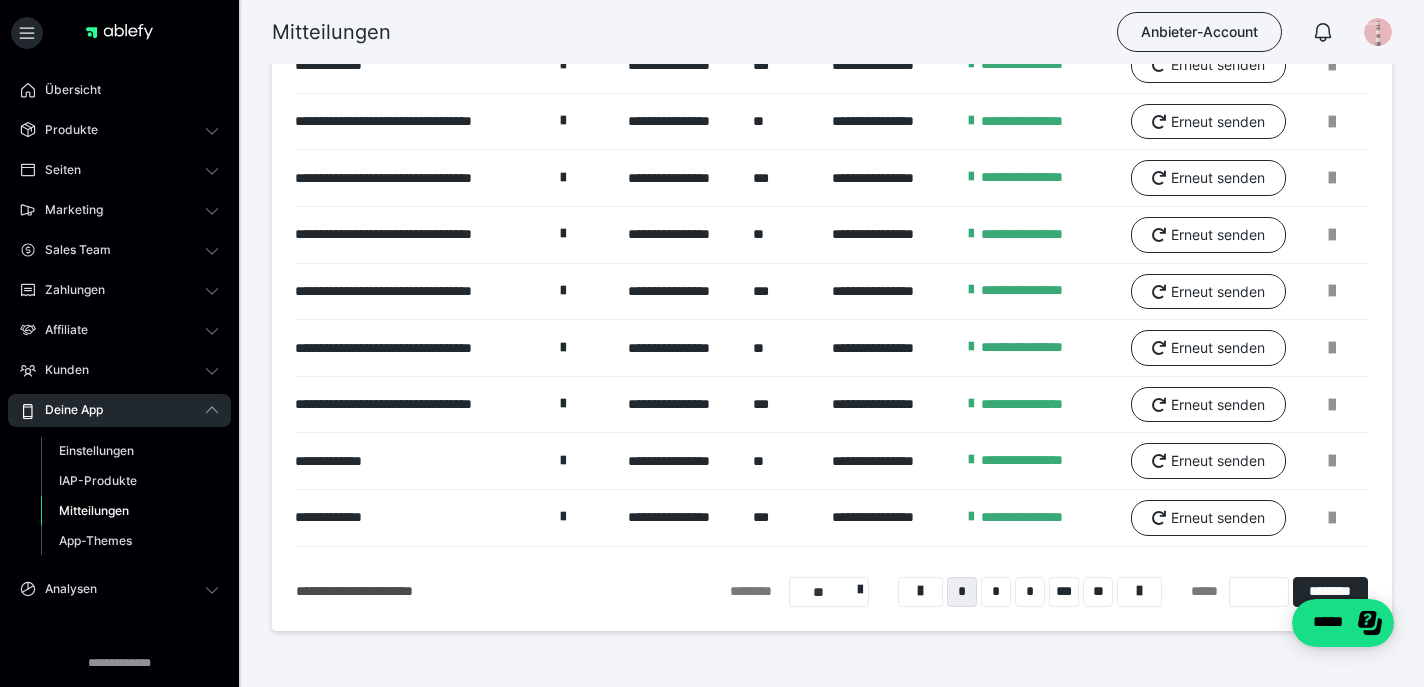 scroll, scrollTop: 0, scrollLeft: 75, axis: horizontal 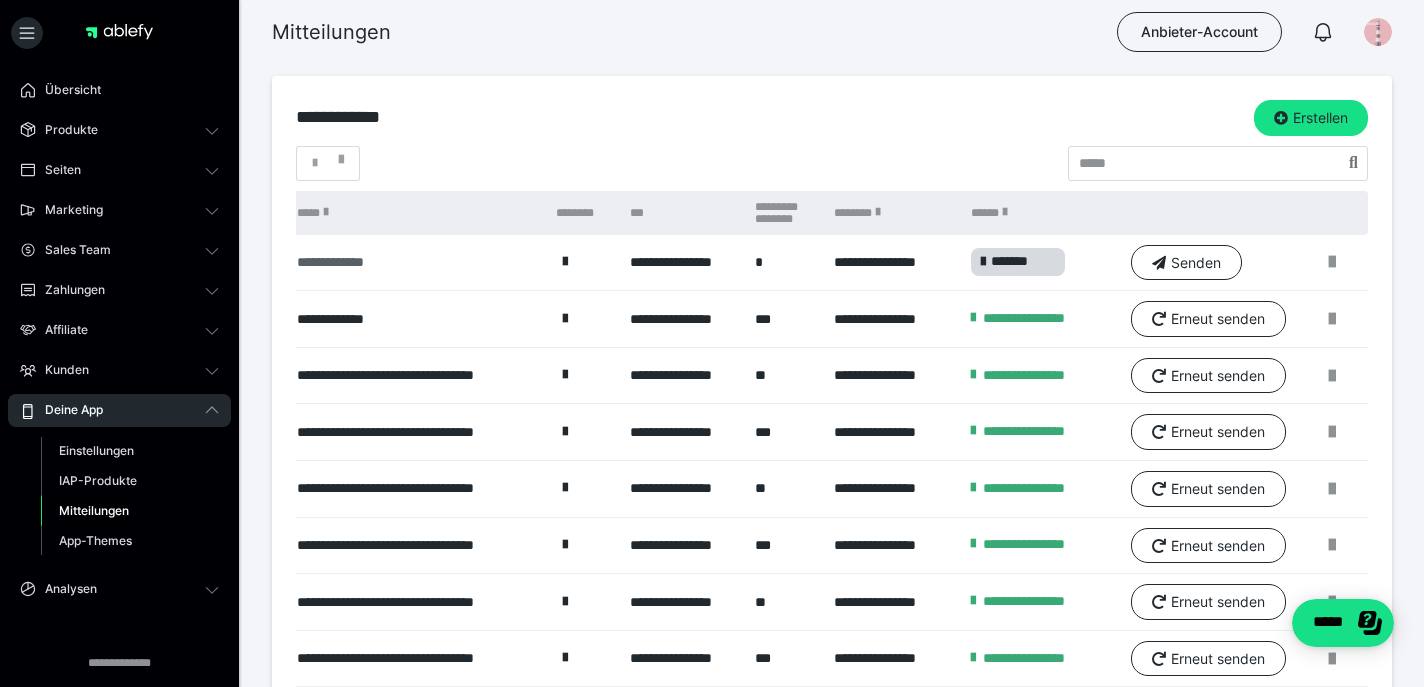 click on "**********" at bounding box center [417, 262] 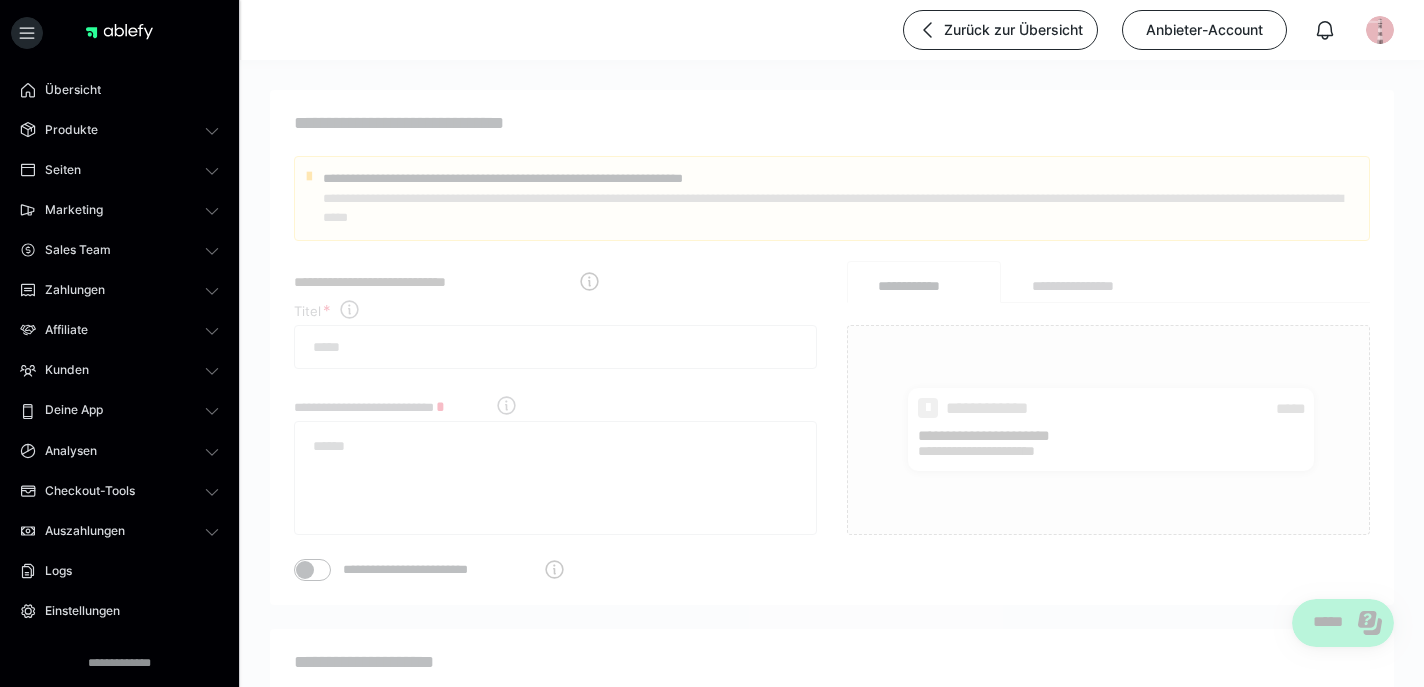 type on "**********" 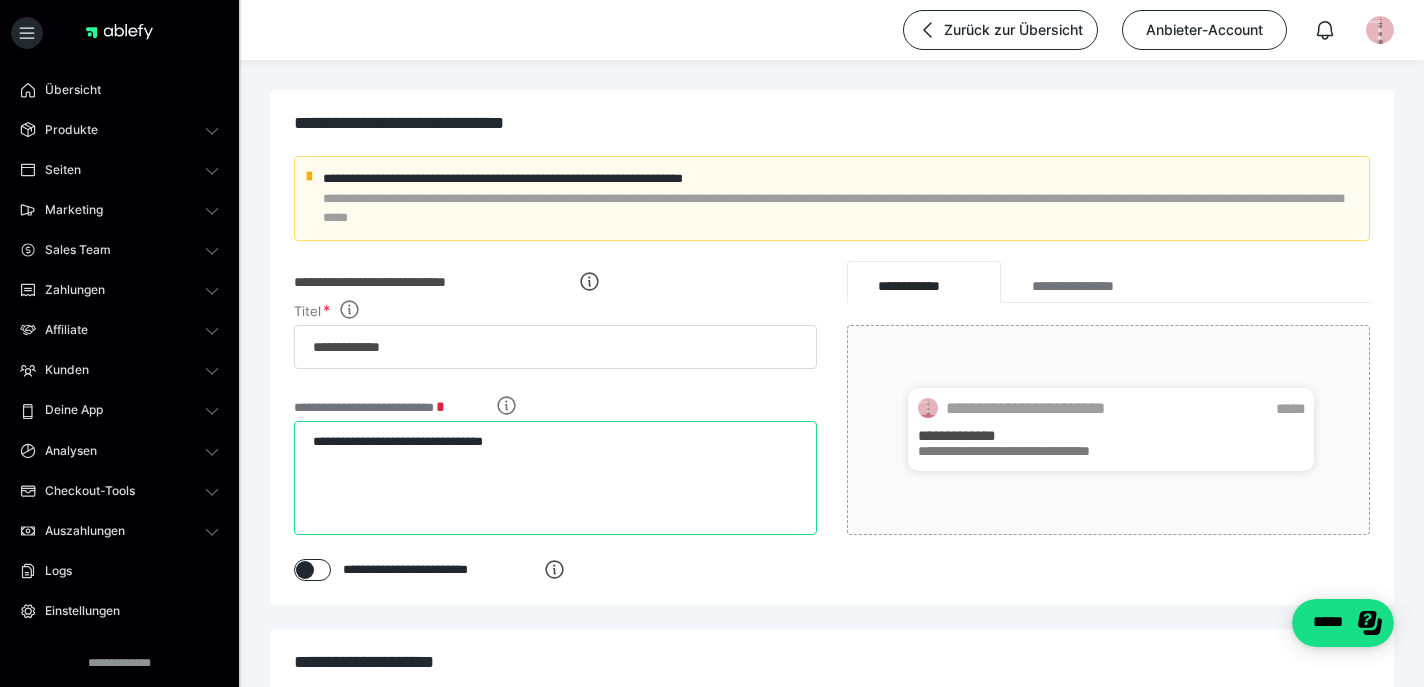 click on "**********" at bounding box center (555, 478) 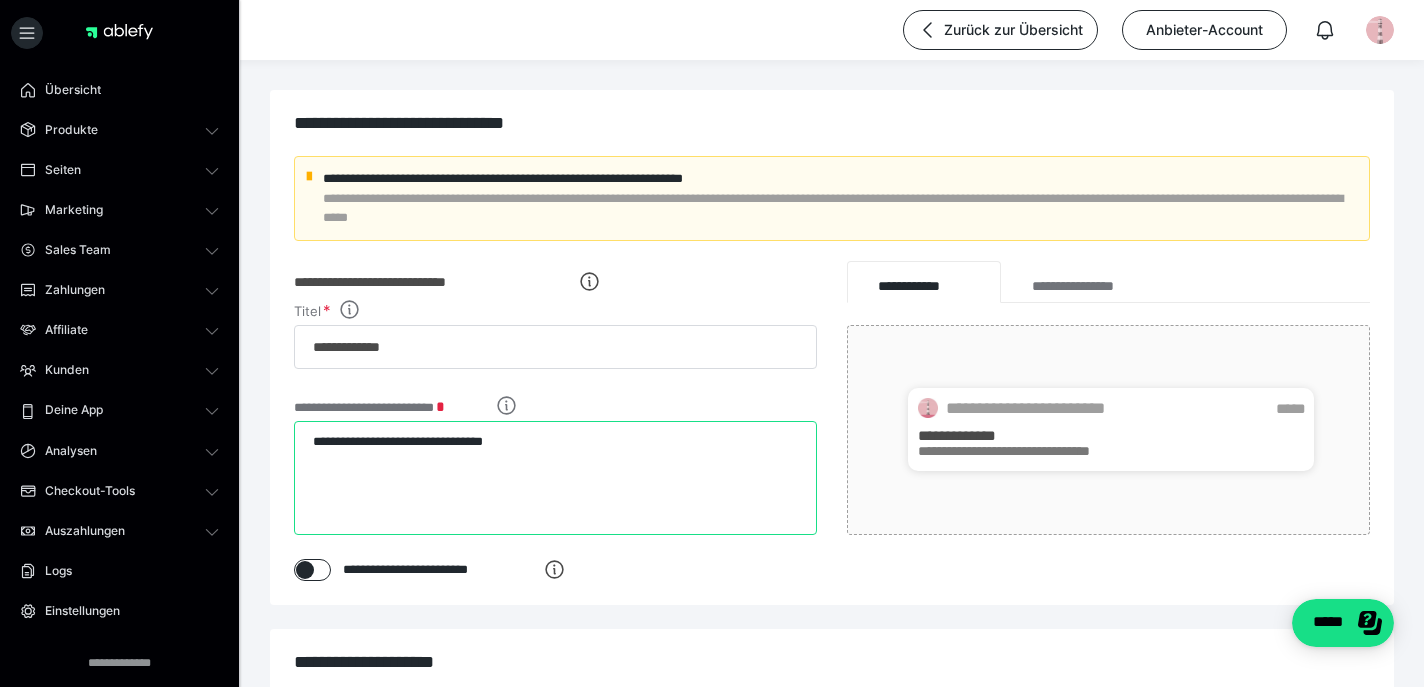 click on "**********" at bounding box center [555, 478] 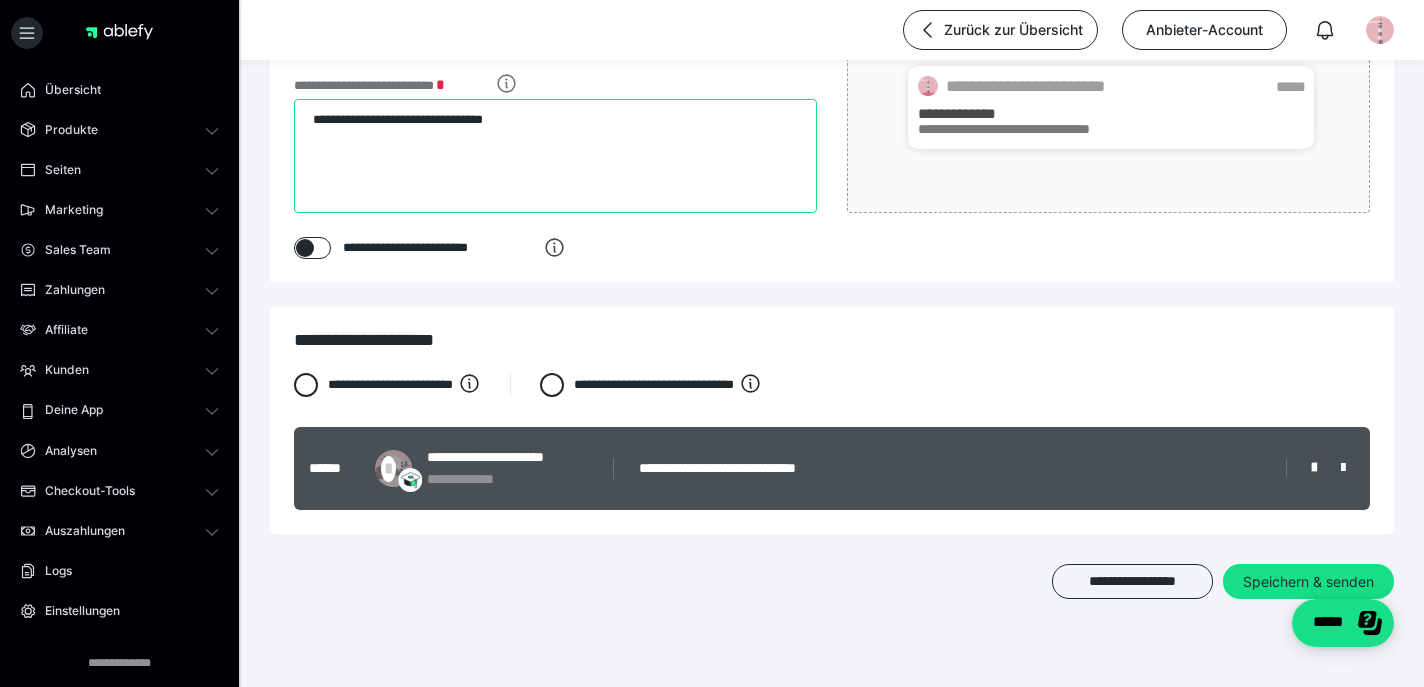 scroll, scrollTop: 324, scrollLeft: 0, axis: vertical 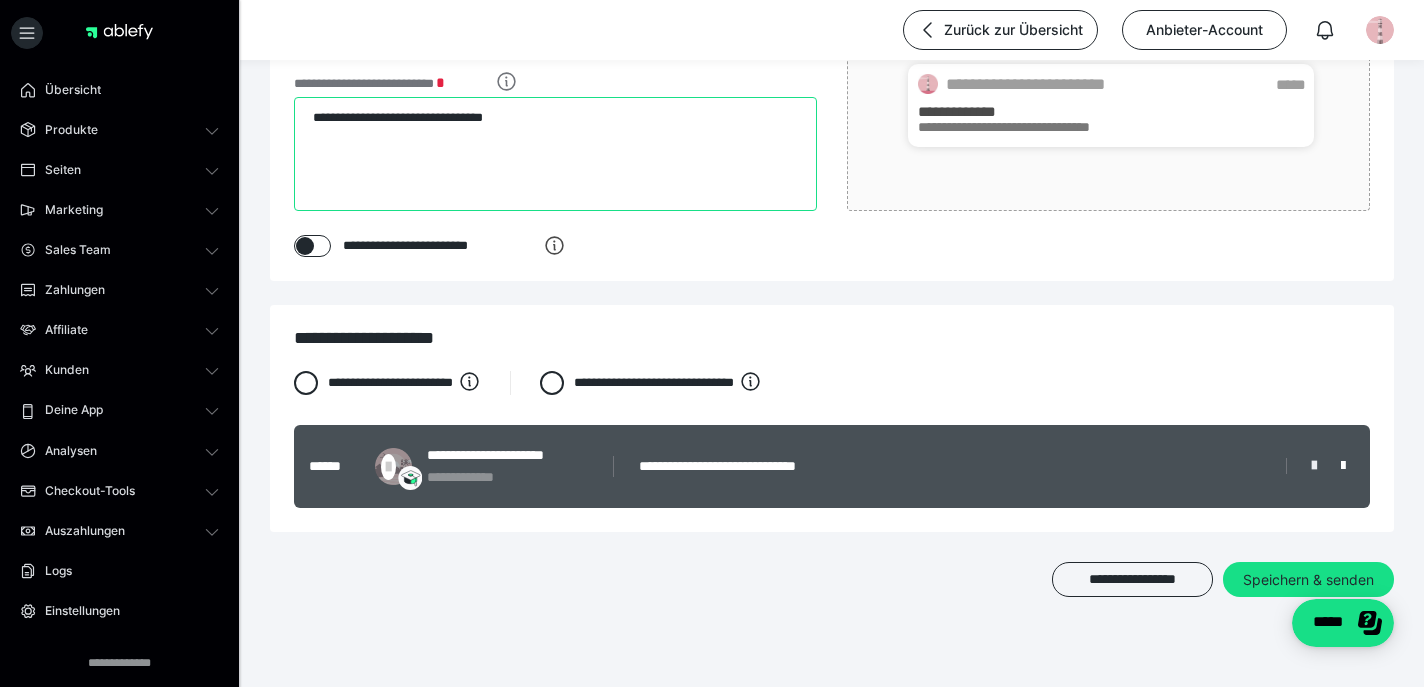 type on "**********" 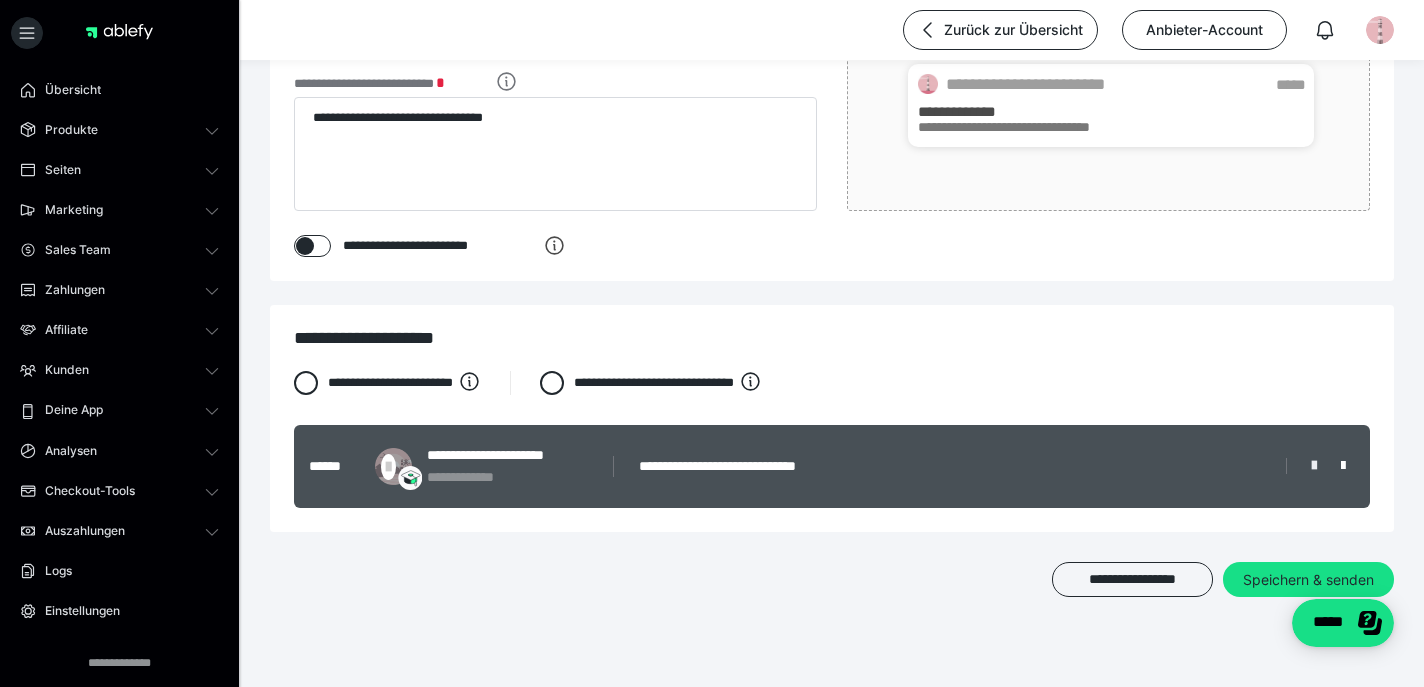 click at bounding box center (1314, 466) 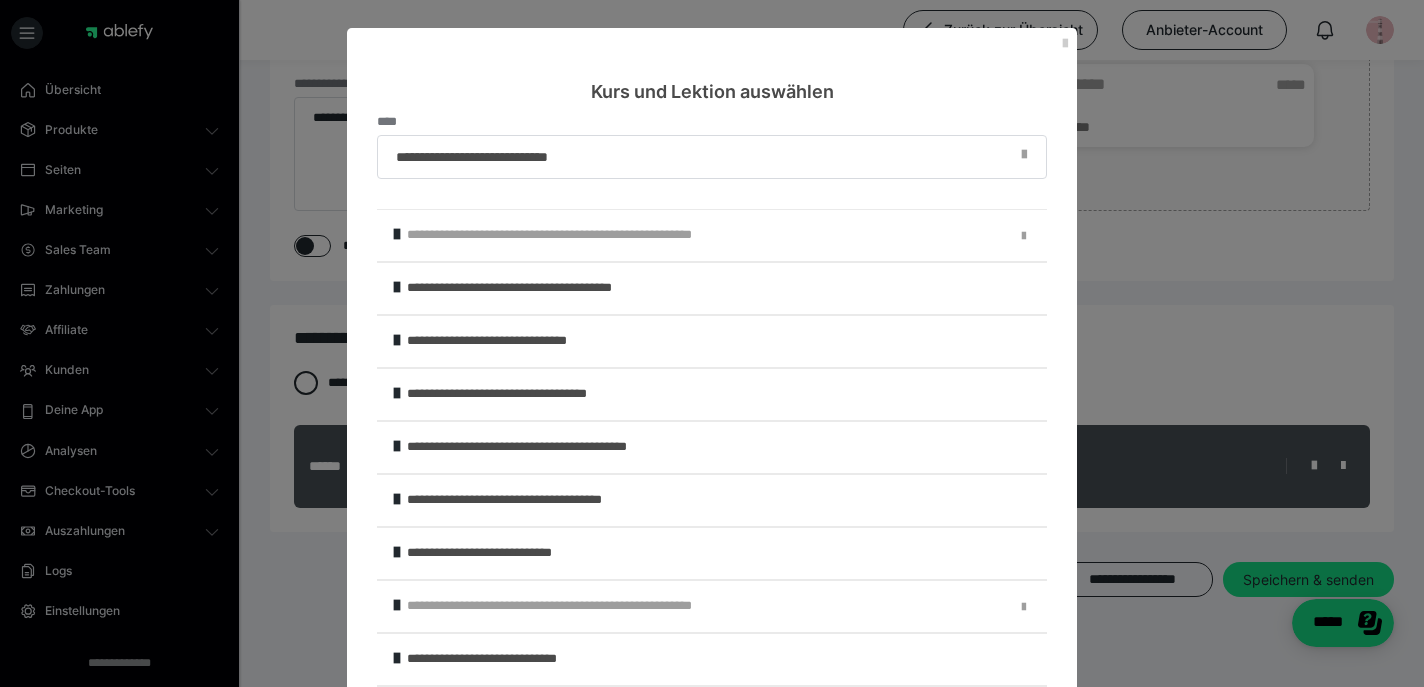 click on "**********" at bounding box center (725, 553) 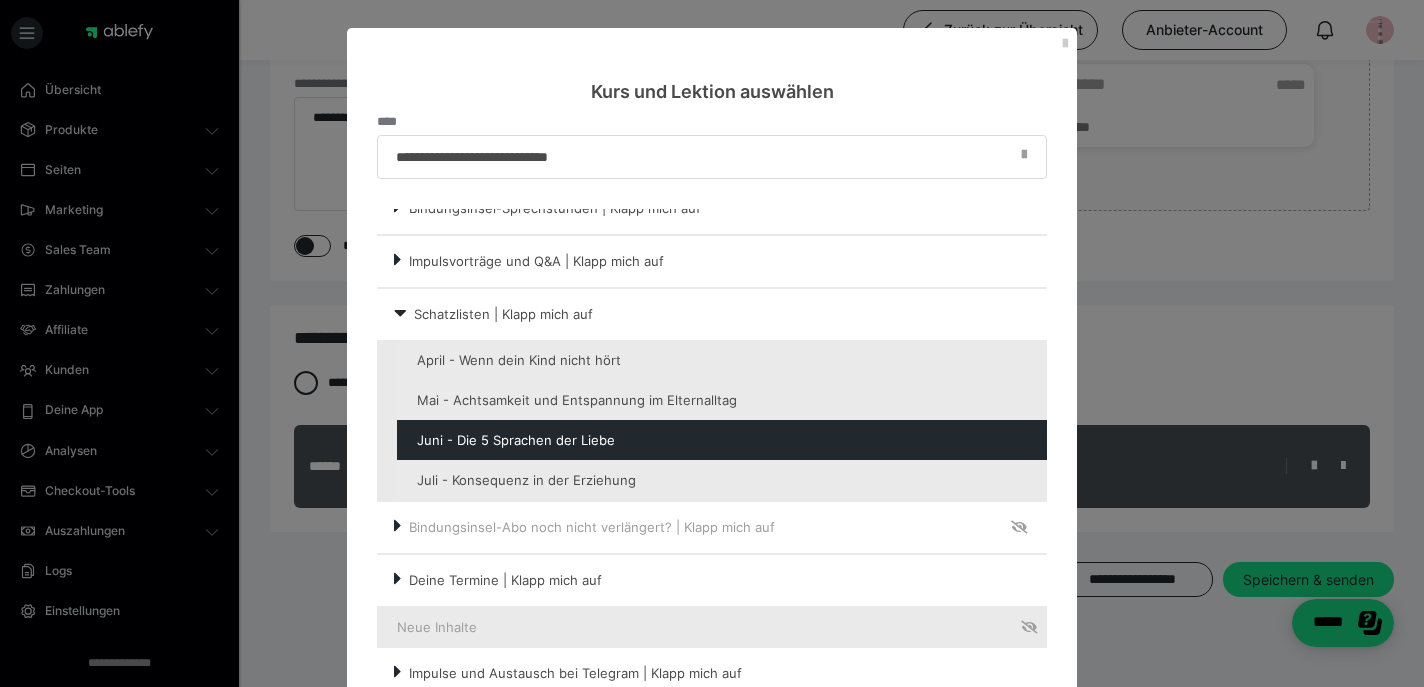 scroll, scrollTop: 272, scrollLeft: 0, axis: vertical 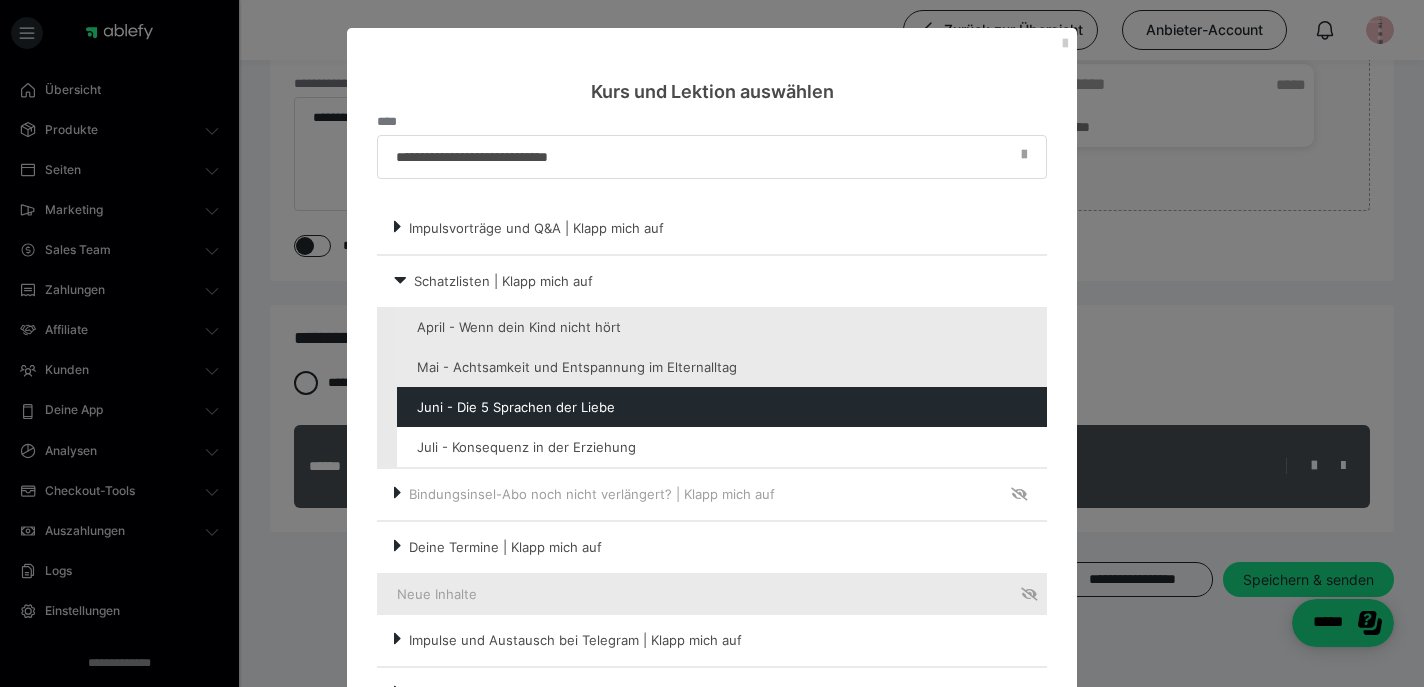 click at bounding box center (722, 447) 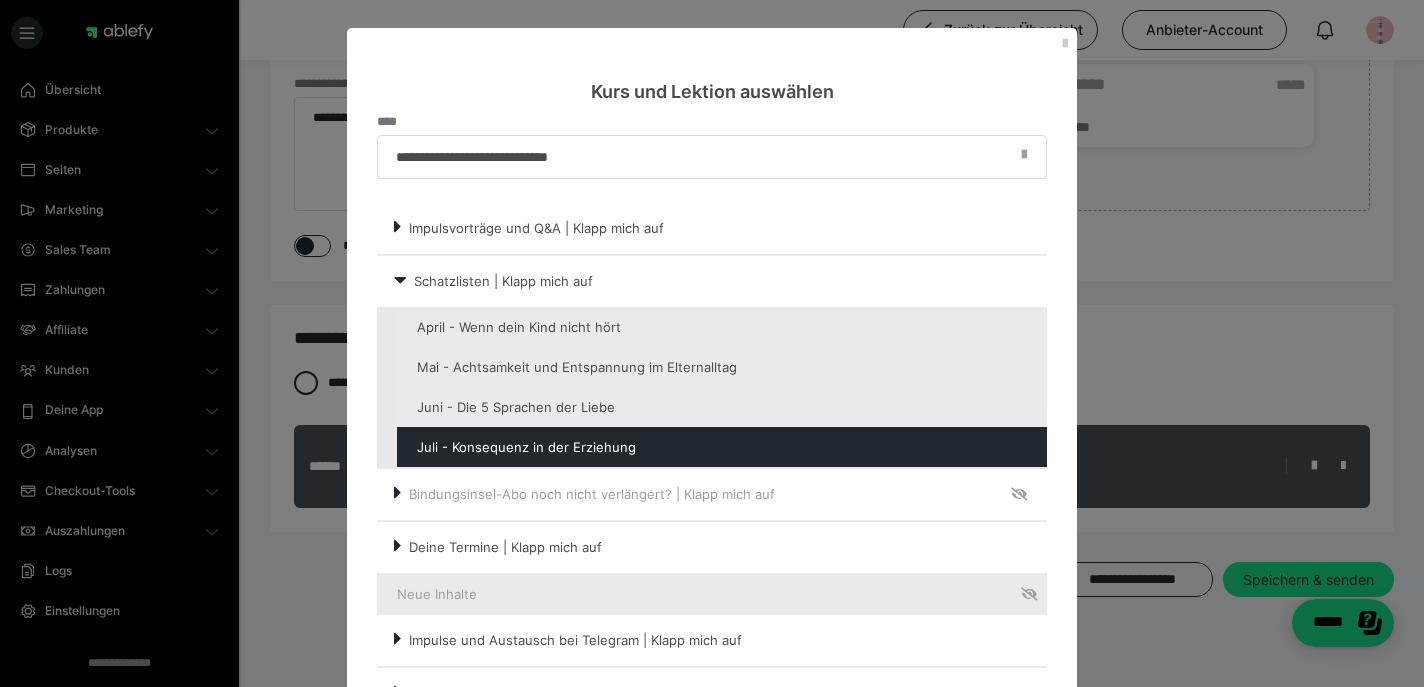 scroll, scrollTop: 283, scrollLeft: 0, axis: vertical 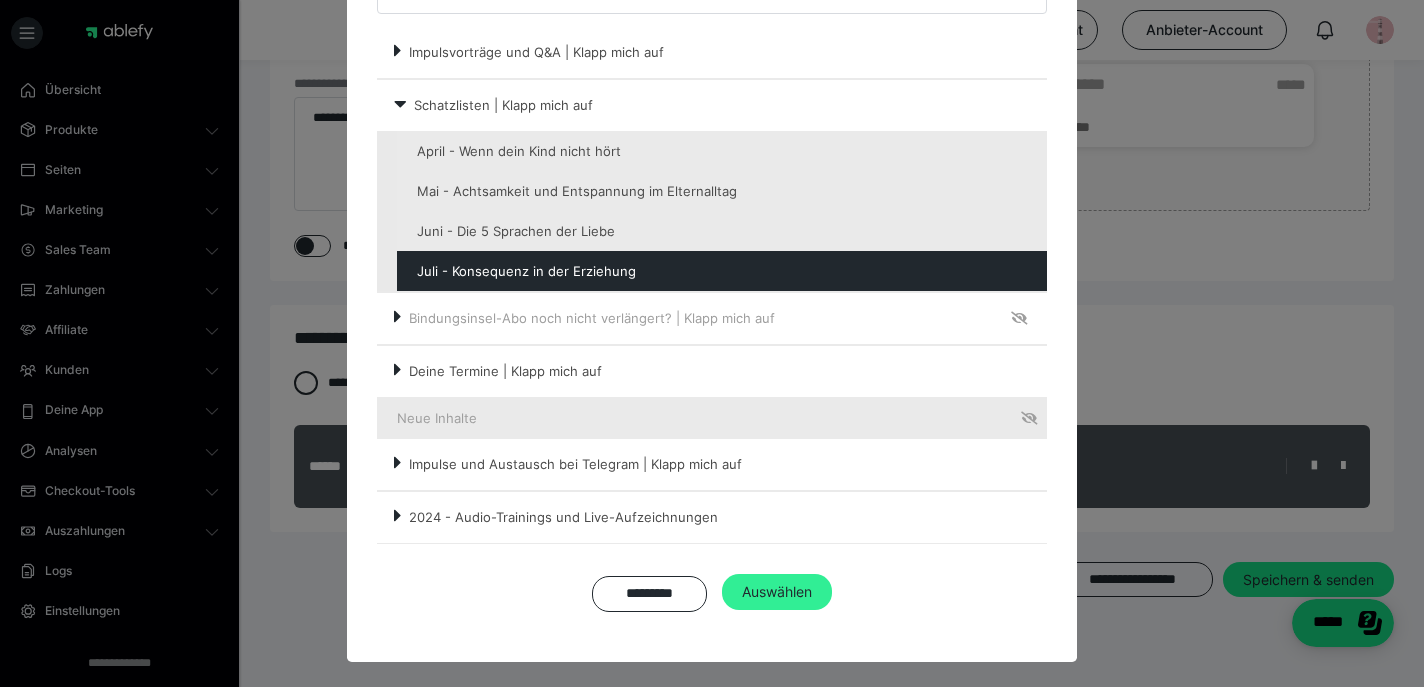 click on "Auswählen" at bounding box center (777, 592) 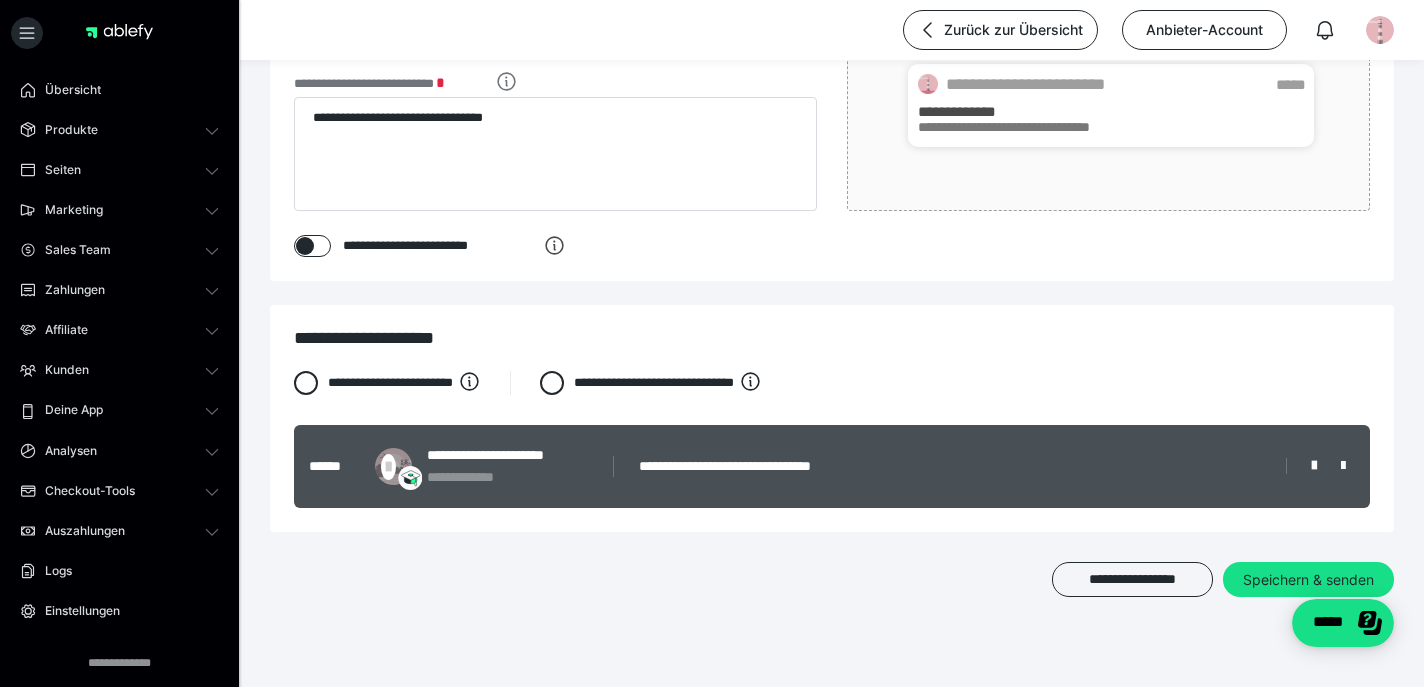 click at bounding box center [305, 246] 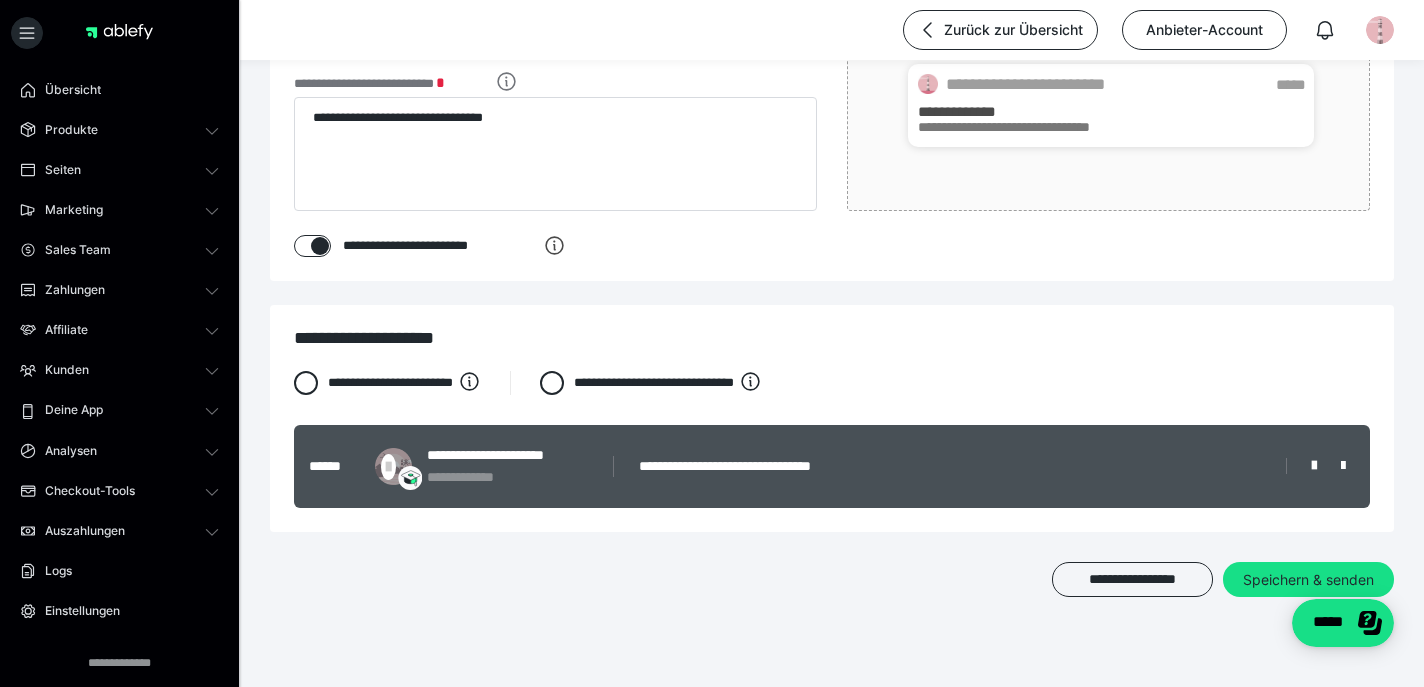checkbox on "****" 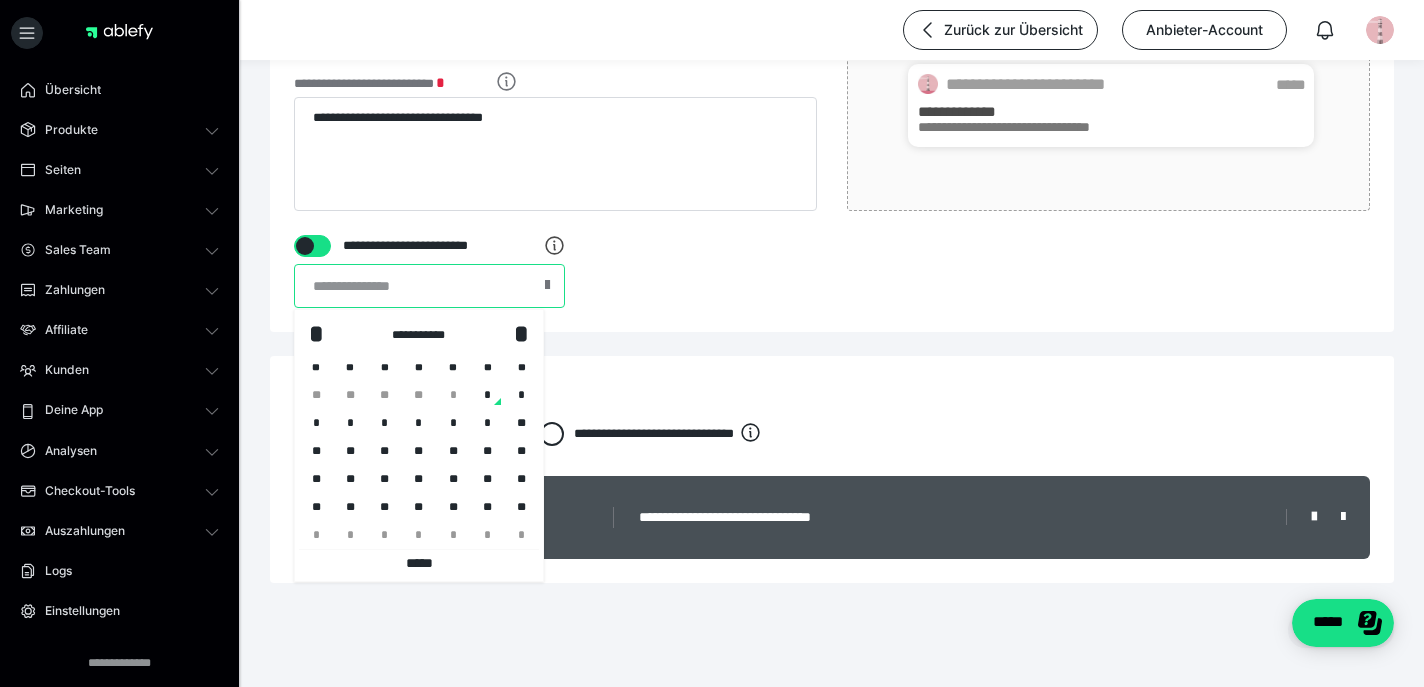 click at bounding box center (429, 286) 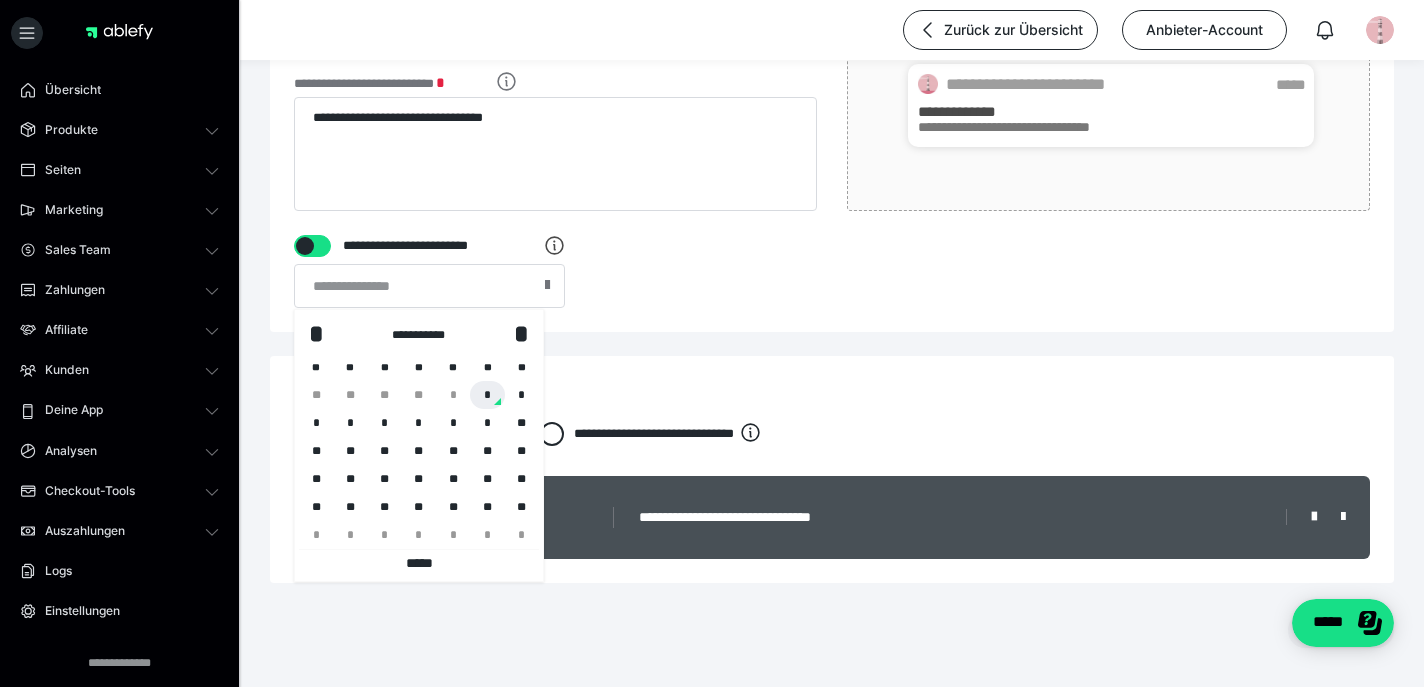 click on "*" at bounding box center (487, 395) 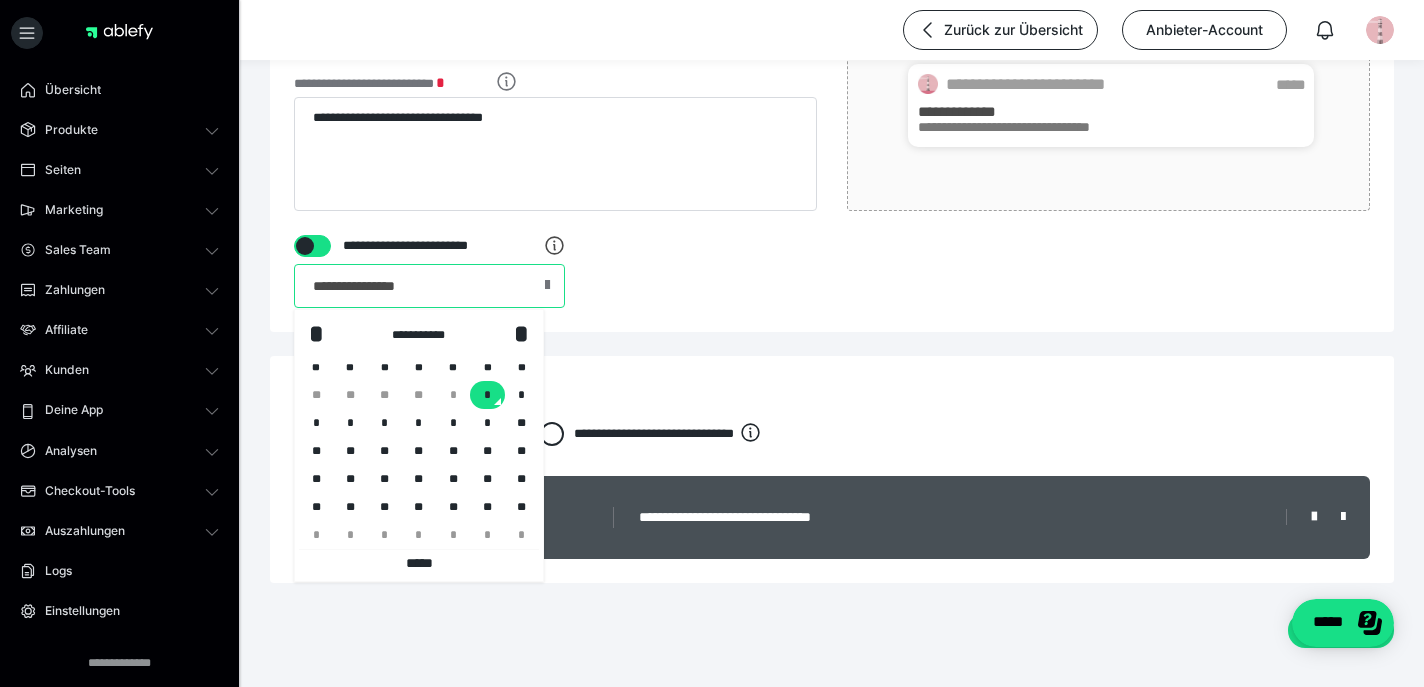 click on "**********" at bounding box center (429, 286) 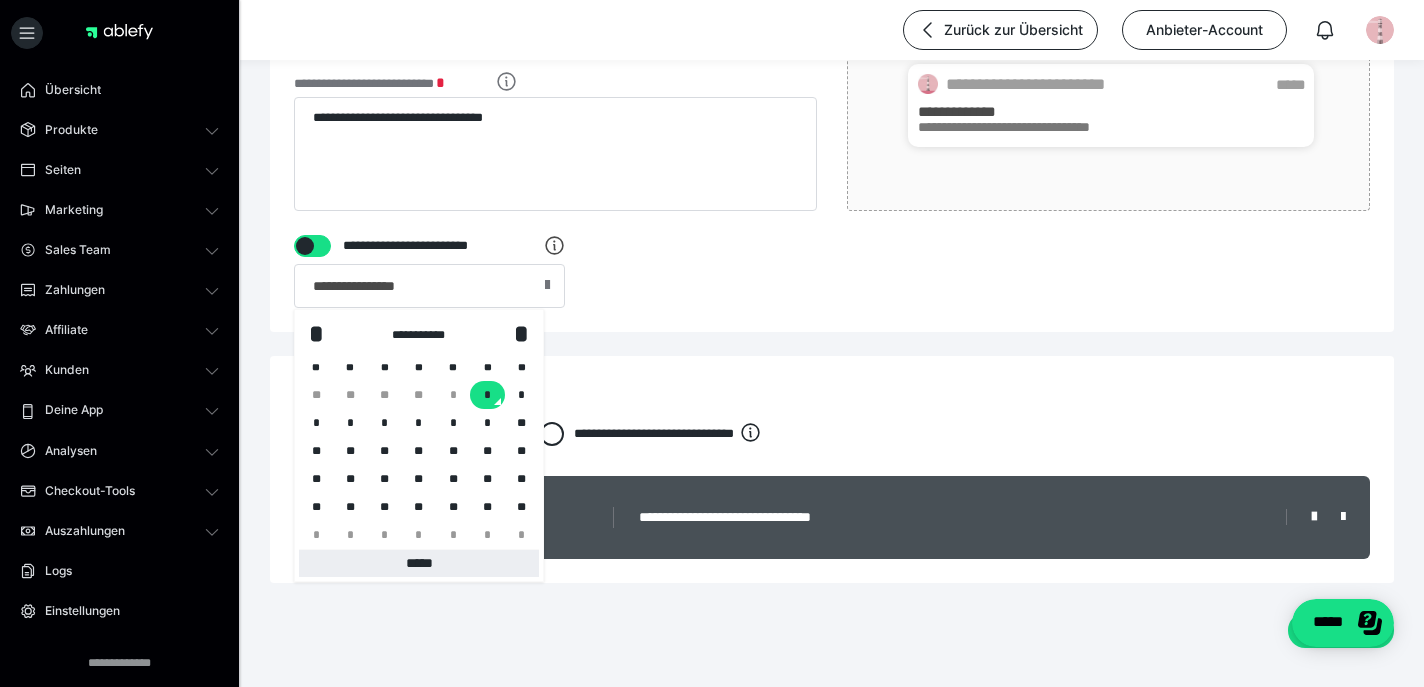 click on "*****" at bounding box center [419, 563] 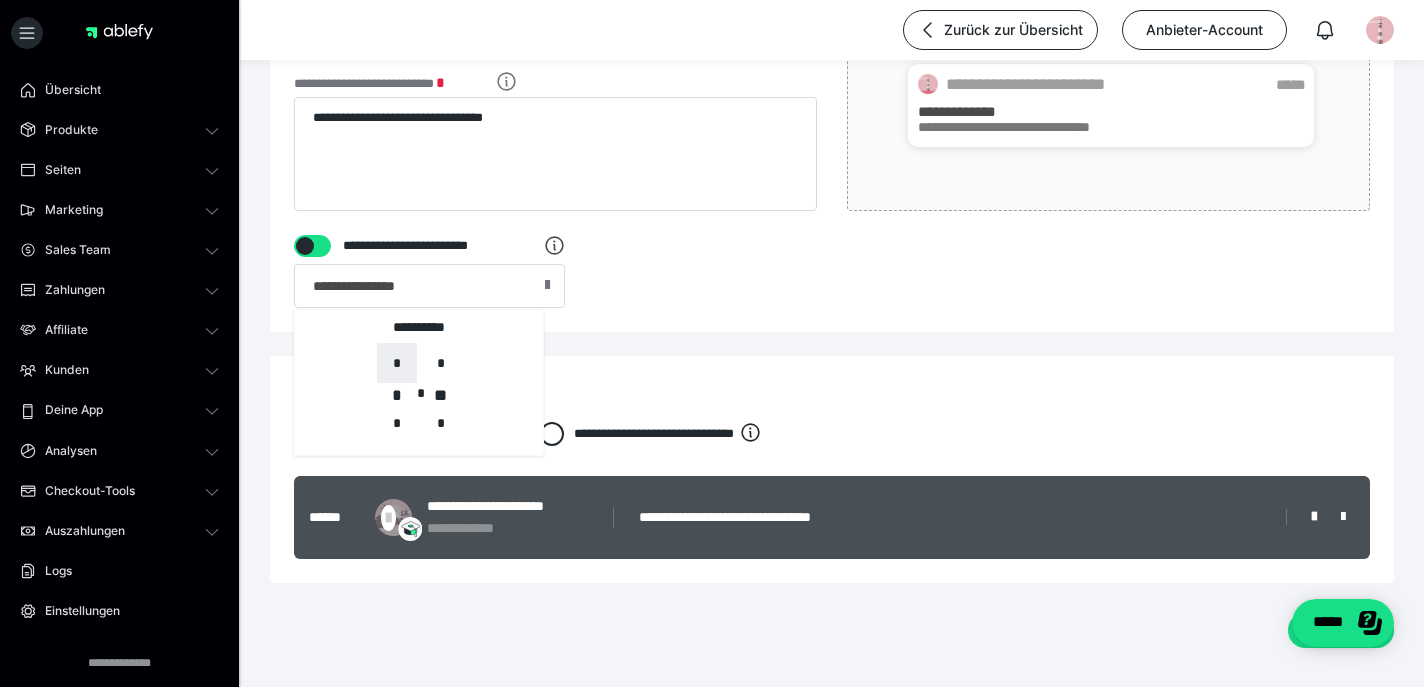 click on "*" at bounding box center (397, 363) 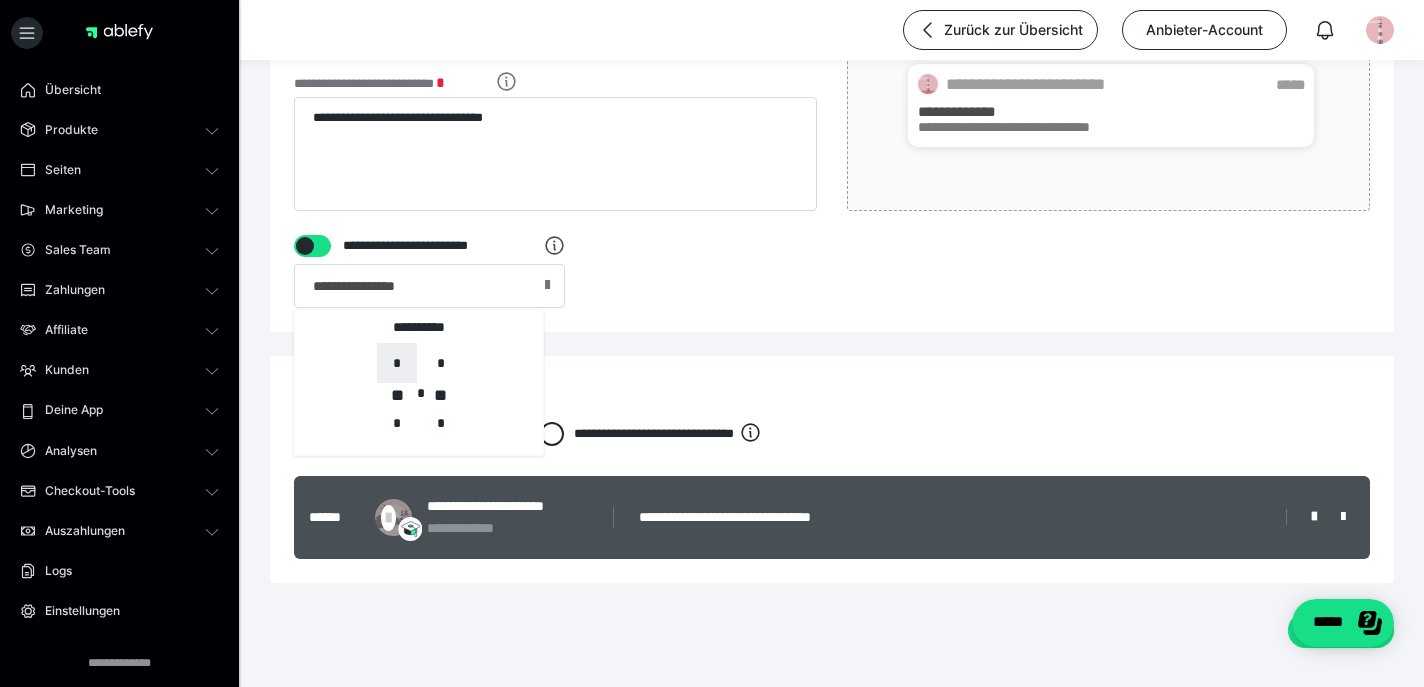 click on "*" at bounding box center [397, 363] 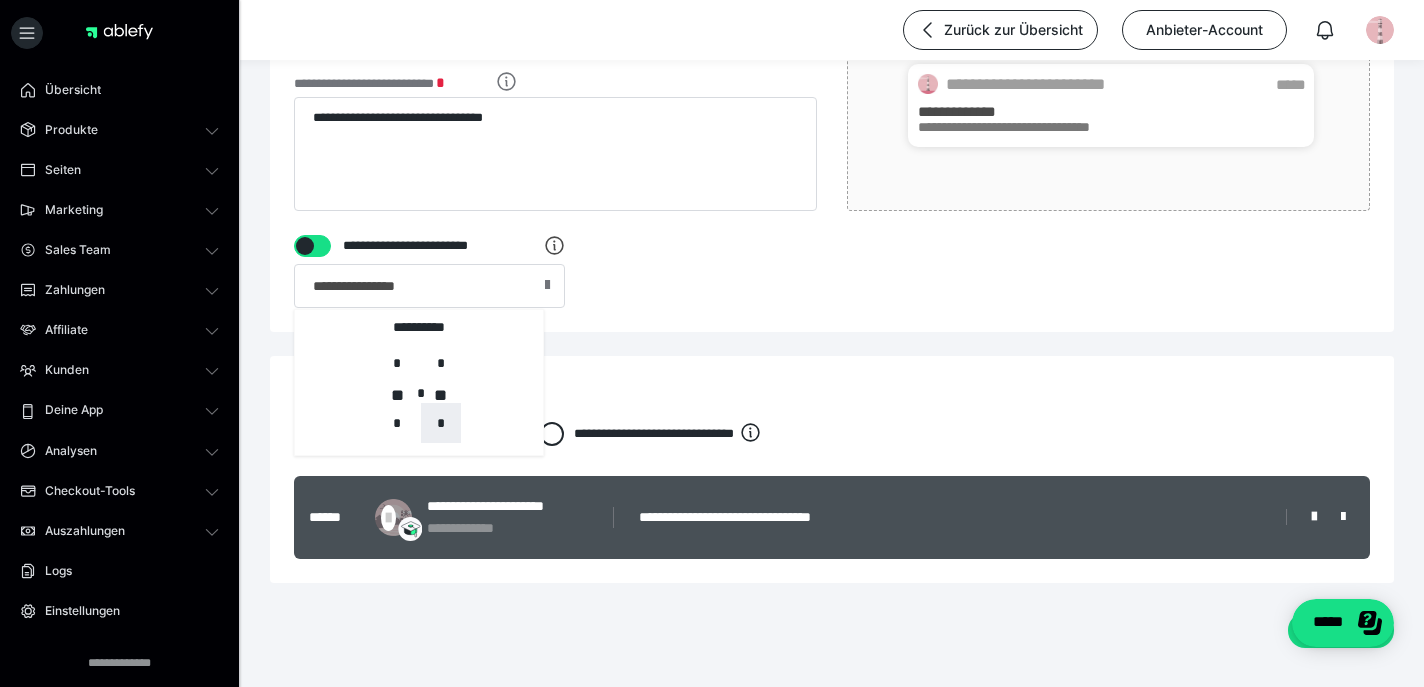 click on "*" at bounding box center (441, 423) 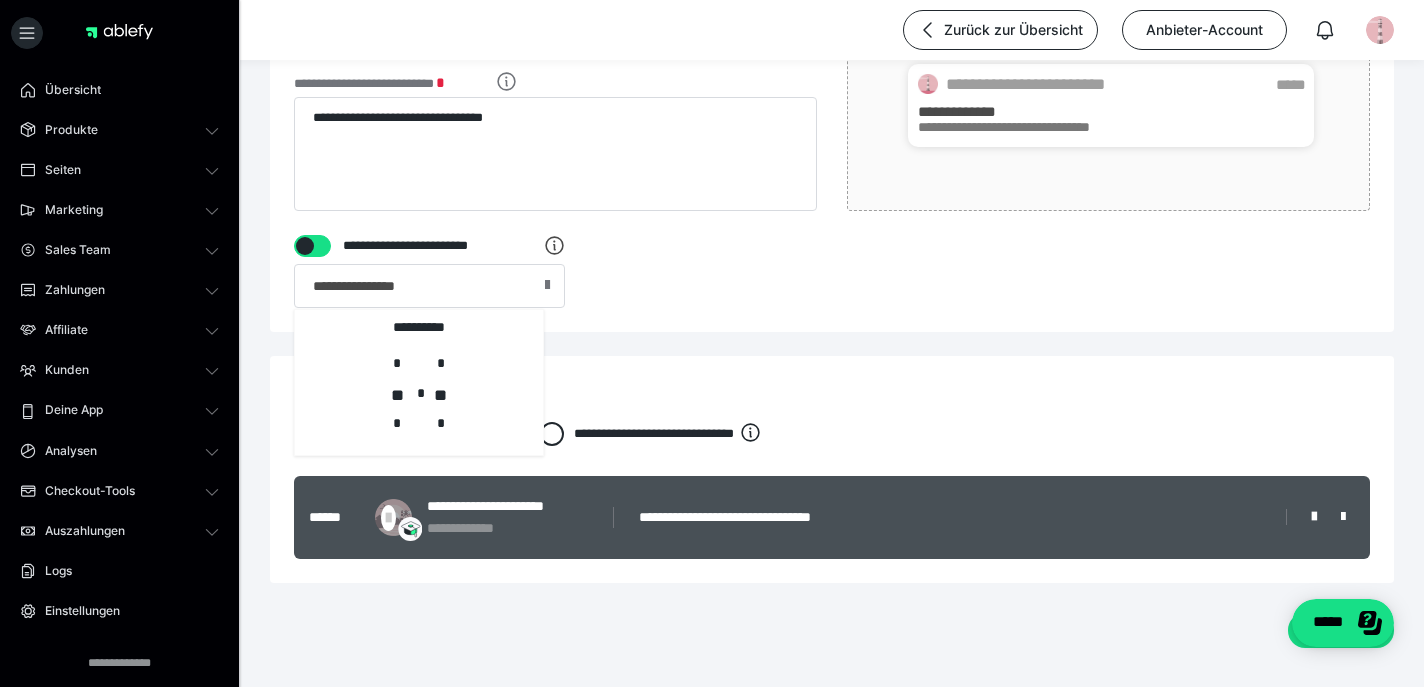 click on "**********" at bounding box center (832, 49) 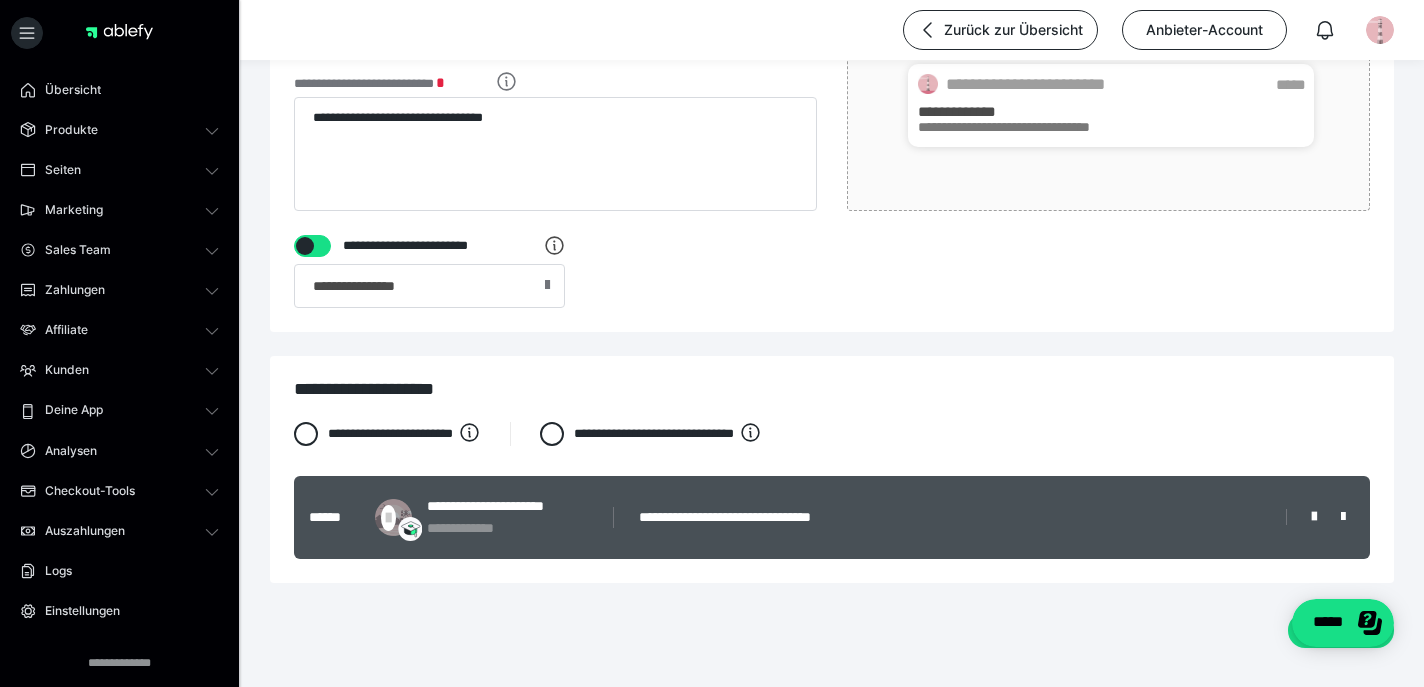 scroll, scrollTop: 385, scrollLeft: 0, axis: vertical 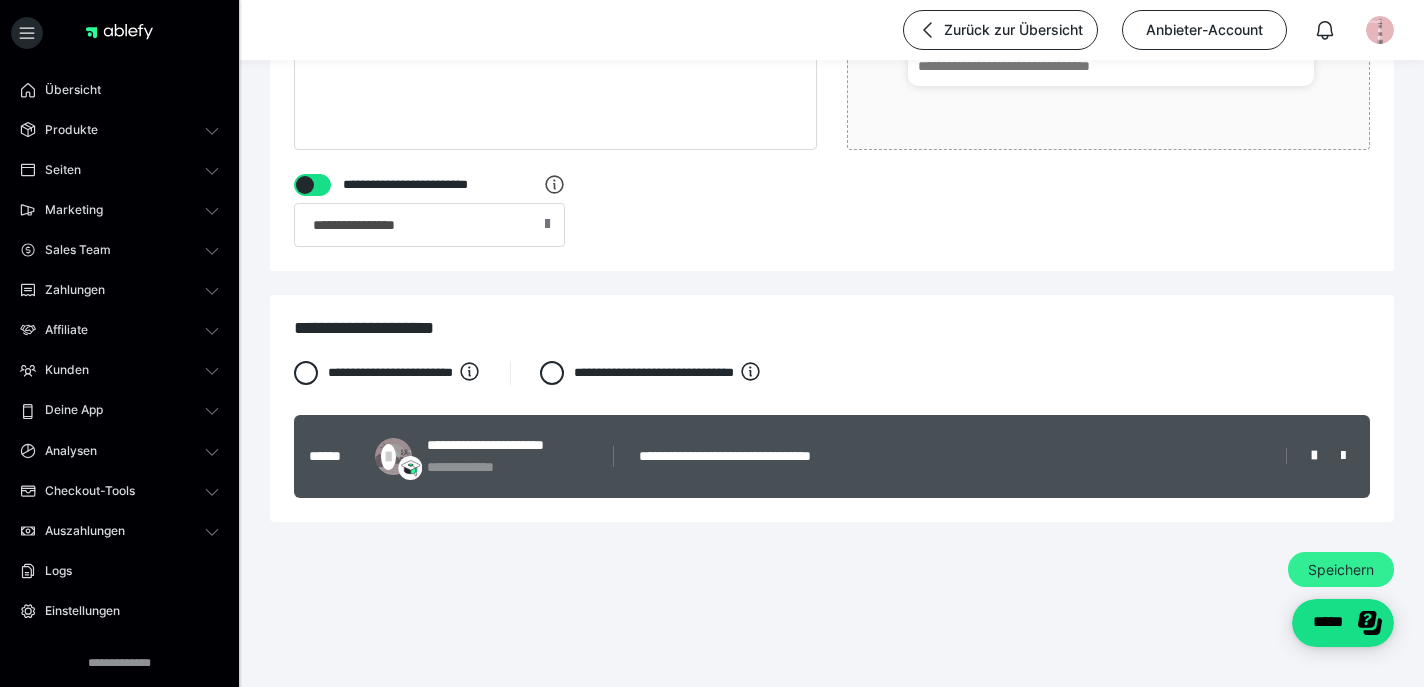 click on "Speichern" at bounding box center (1341, 570) 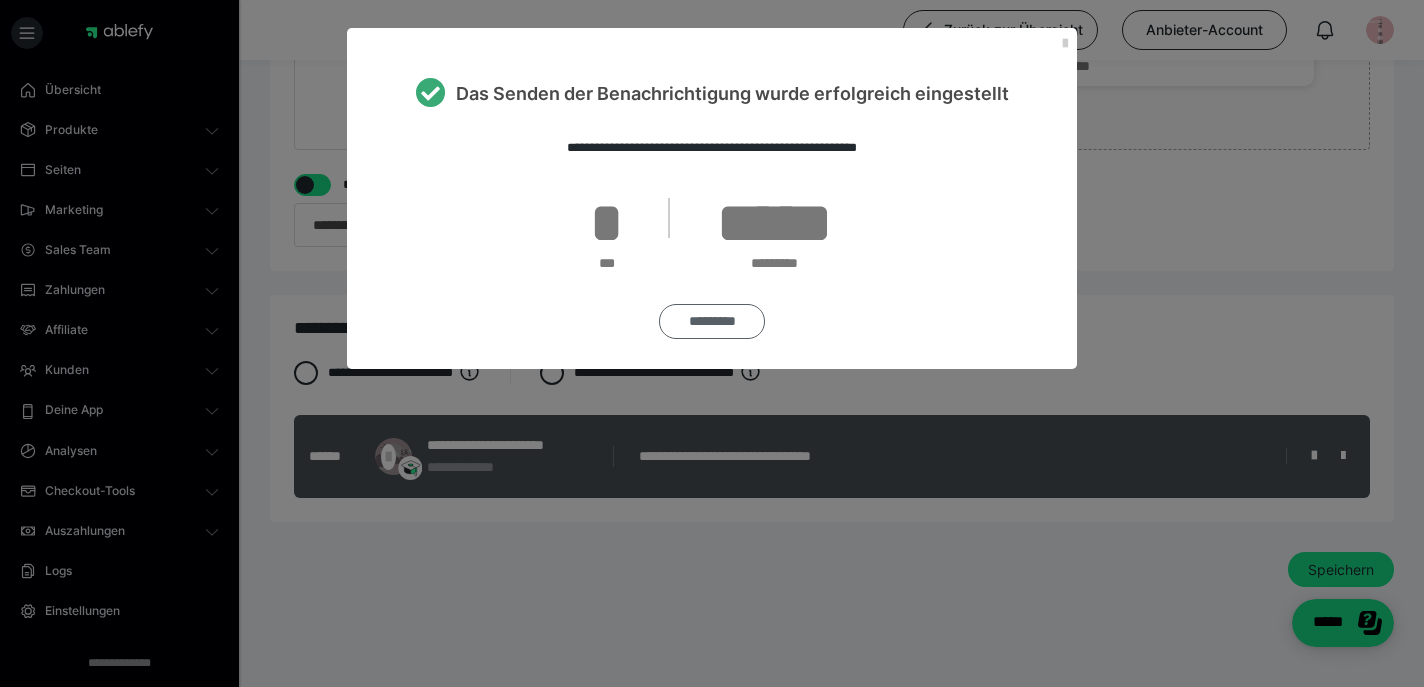 click on "*********" at bounding box center [712, 322] 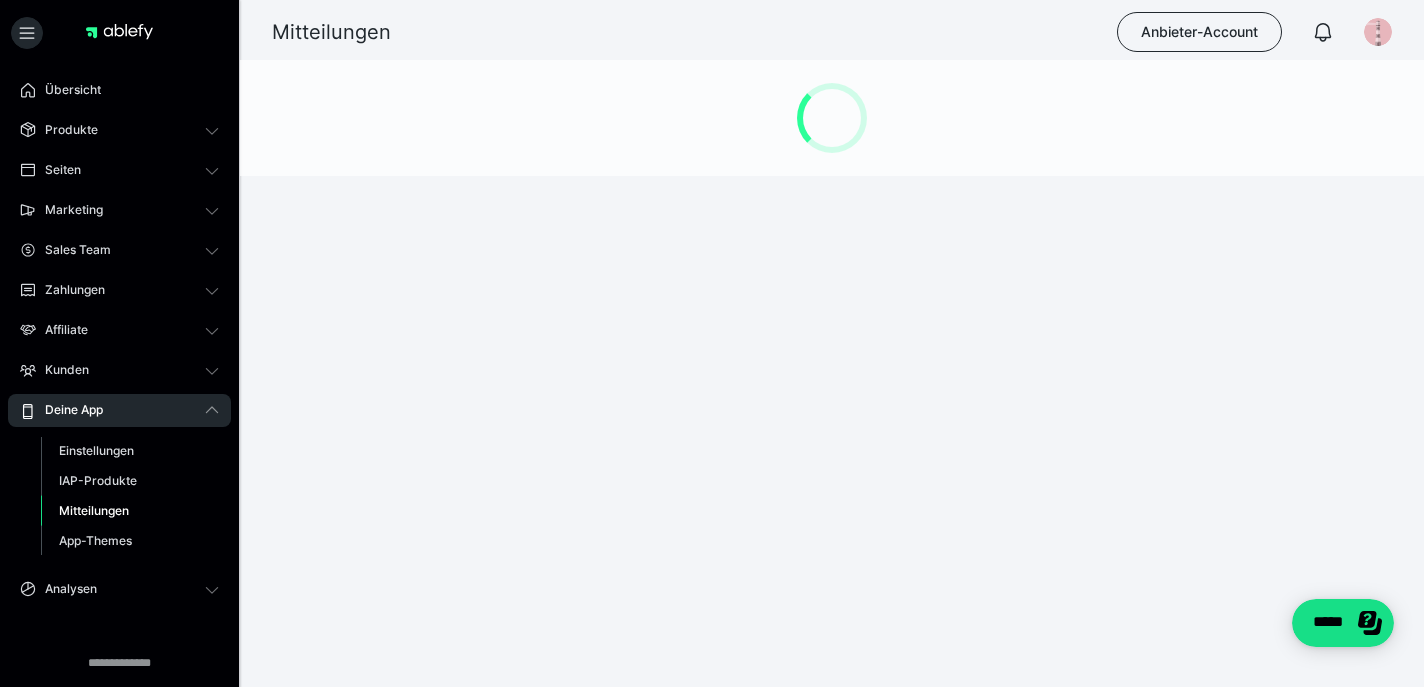 scroll, scrollTop: 0, scrollLeft: 0, axis: both 